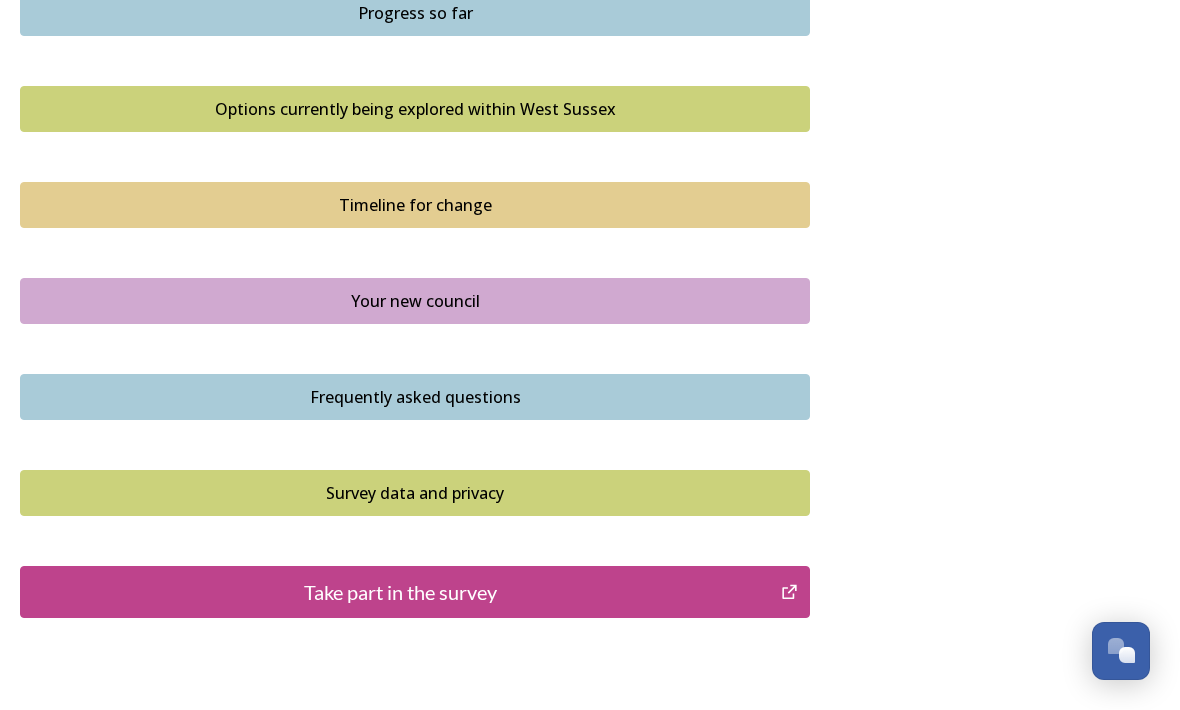 scroll, scrollTop: 1379, scrollLeft: 0, axis: vertical 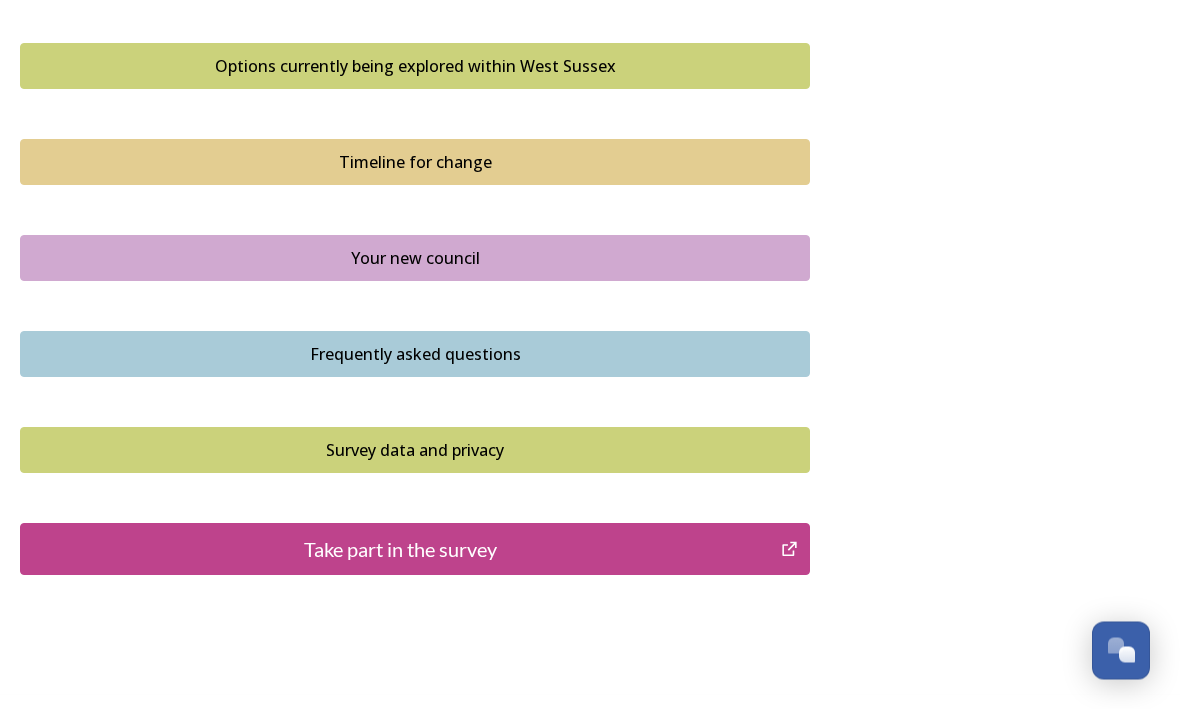 click on "Take part in the survey" at bounding box center [400, 550] 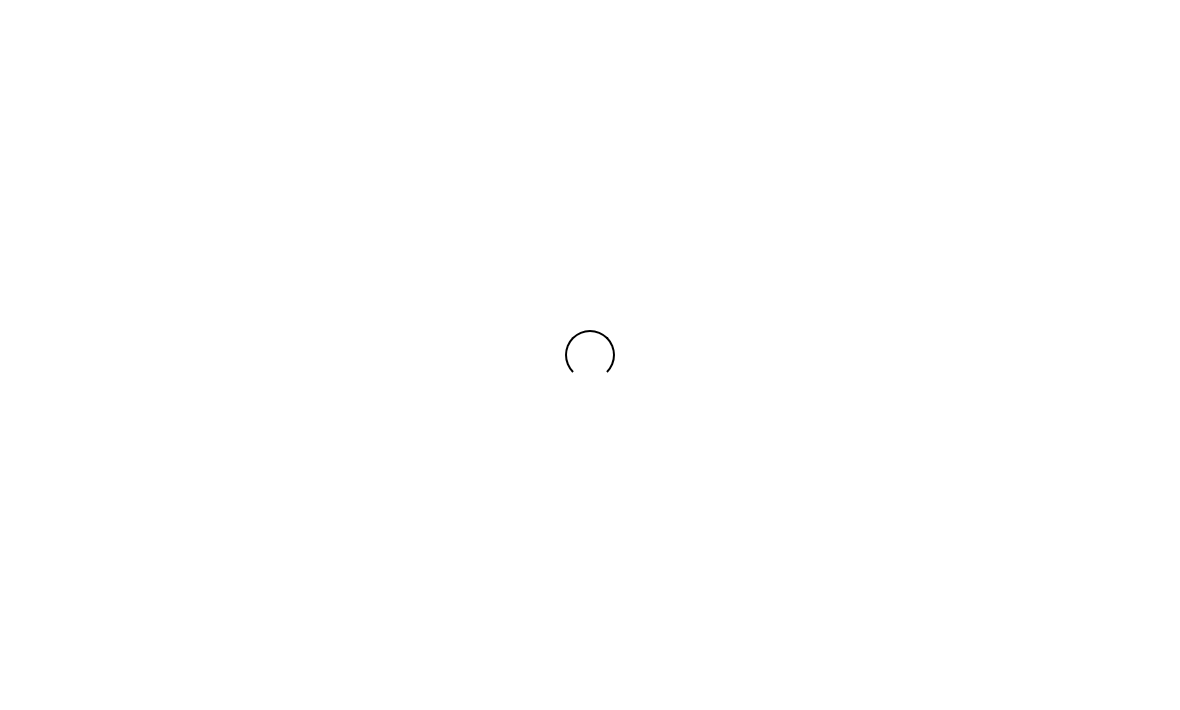 scroll, scrollTop: 0, scrollLeft: 0, axis: both 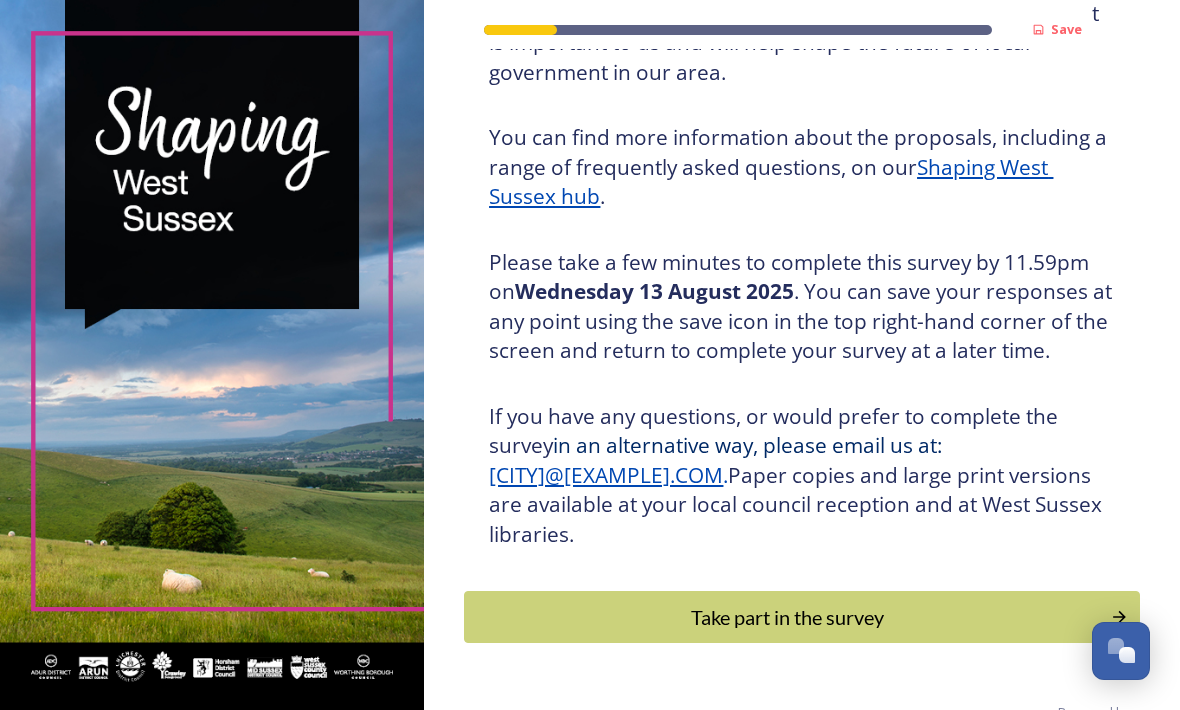 click on "Take part in the survey" at bounding box center (802, 617) 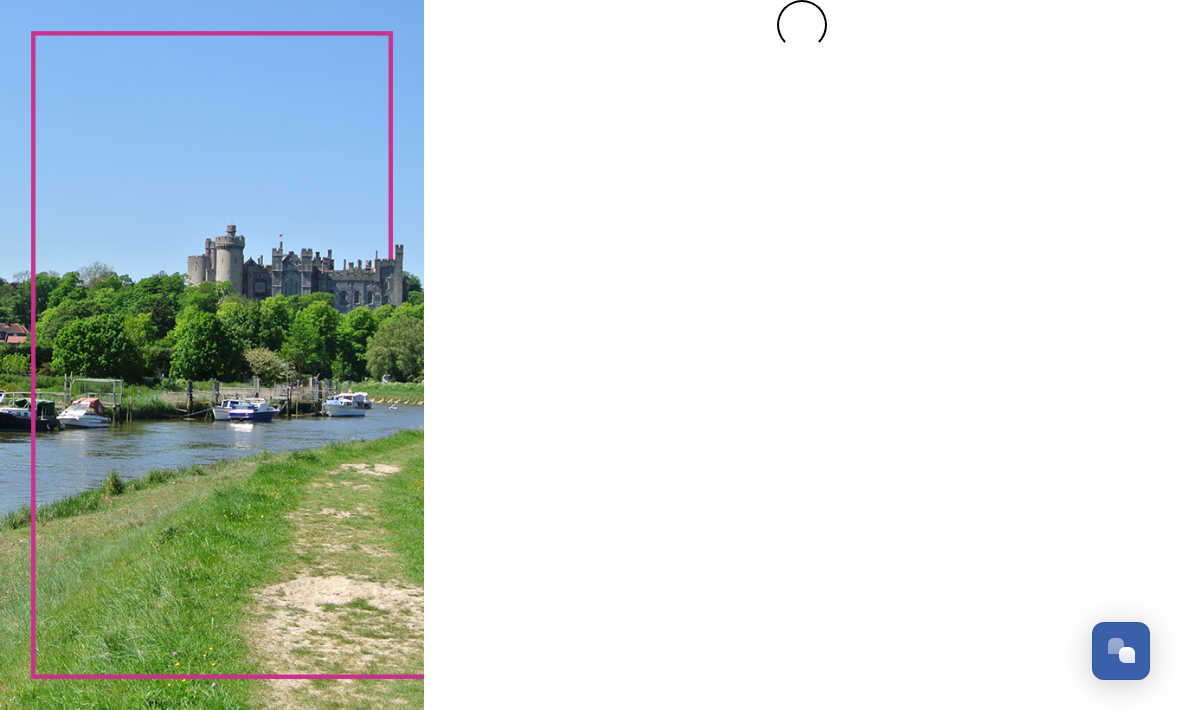 scroll, scrollTop: 0, scrollLeft: 0, axis: both 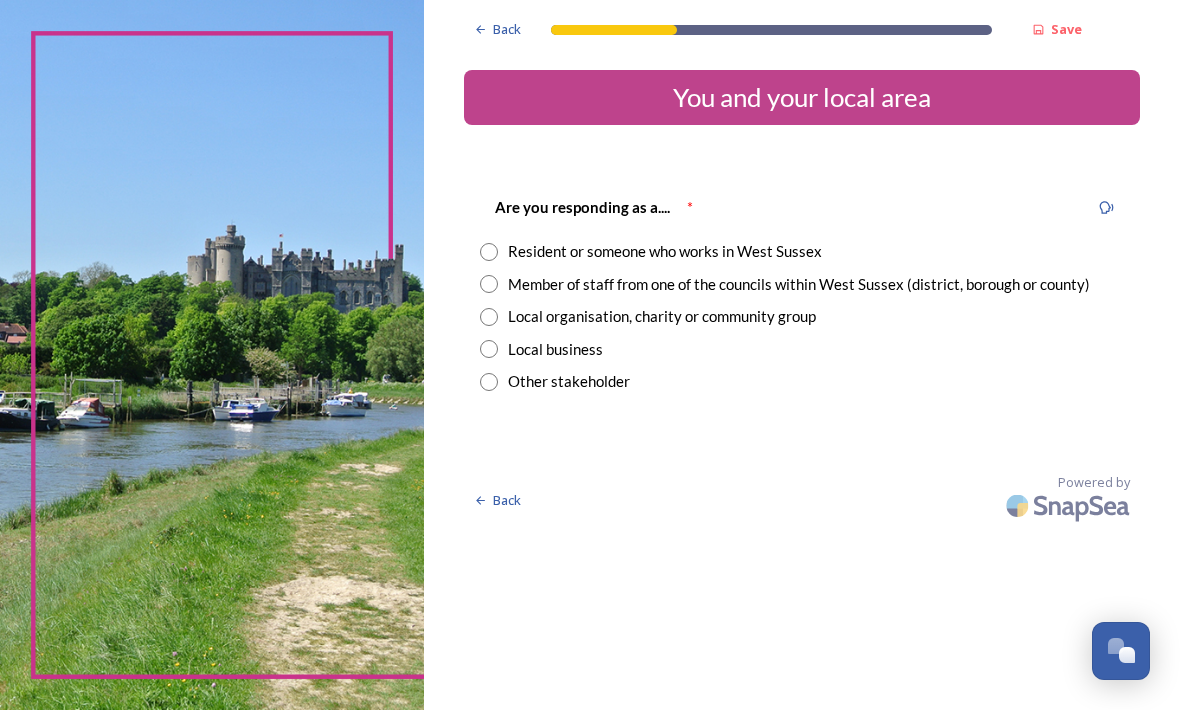 click on "Resident or someone who works in West Sussex" at bounding box center [802, 251] 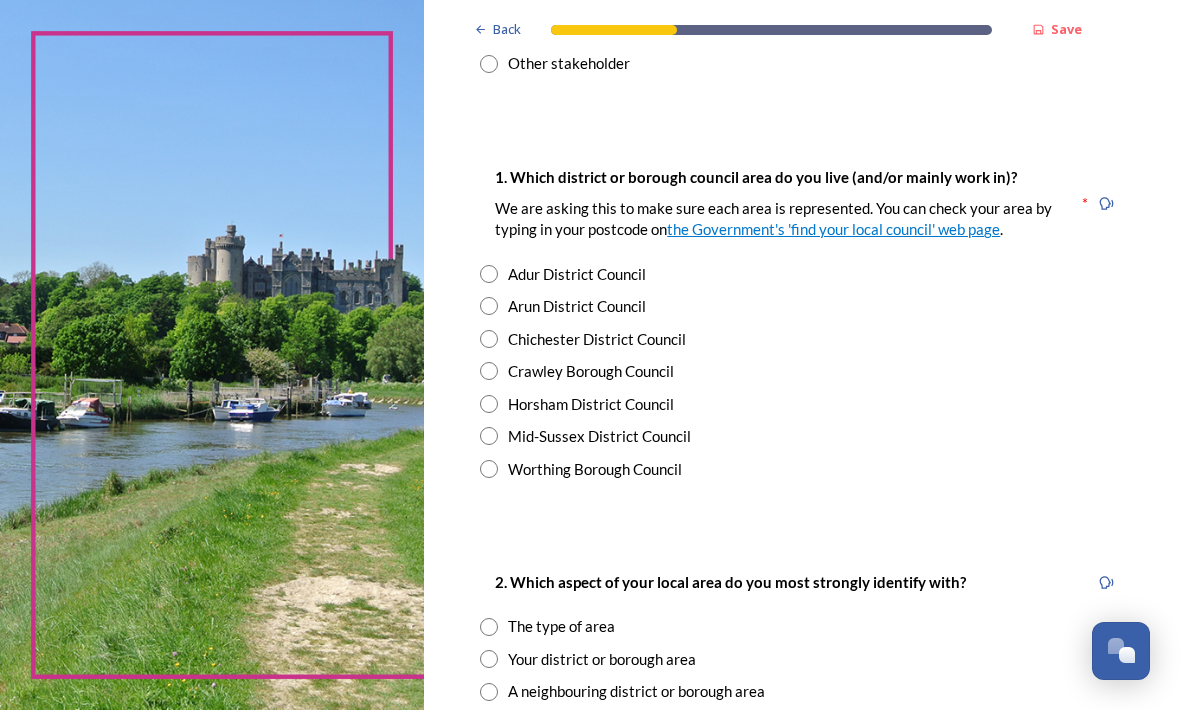 scroll, scrollTop: 319, scrollLeft: 0, axis: vertical 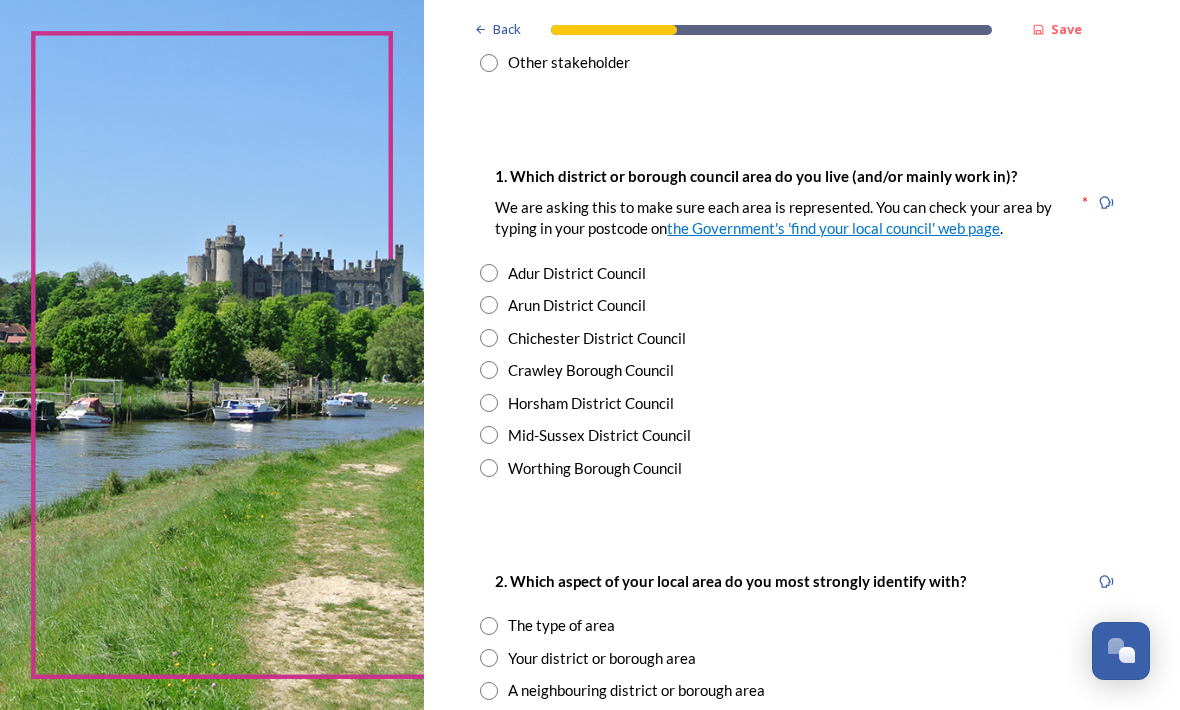 click at bounding box center (489, 305) 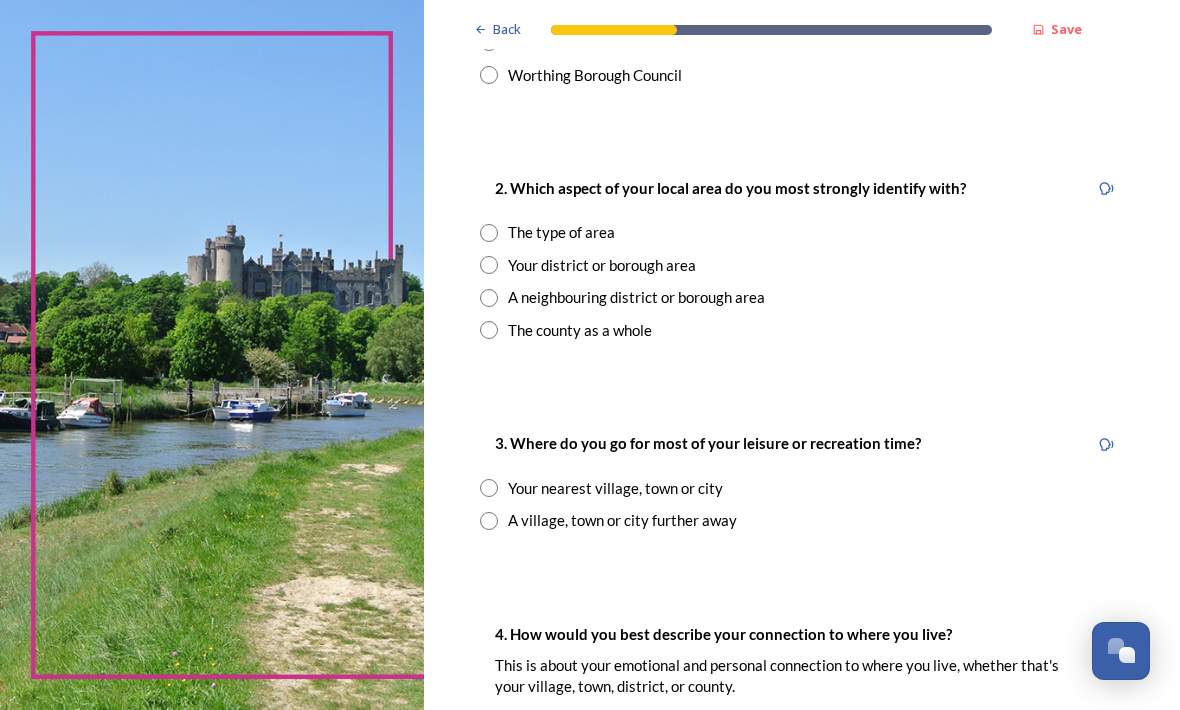 scroll, scrollTop: 712, scrollLeft: 0, axis: vertical 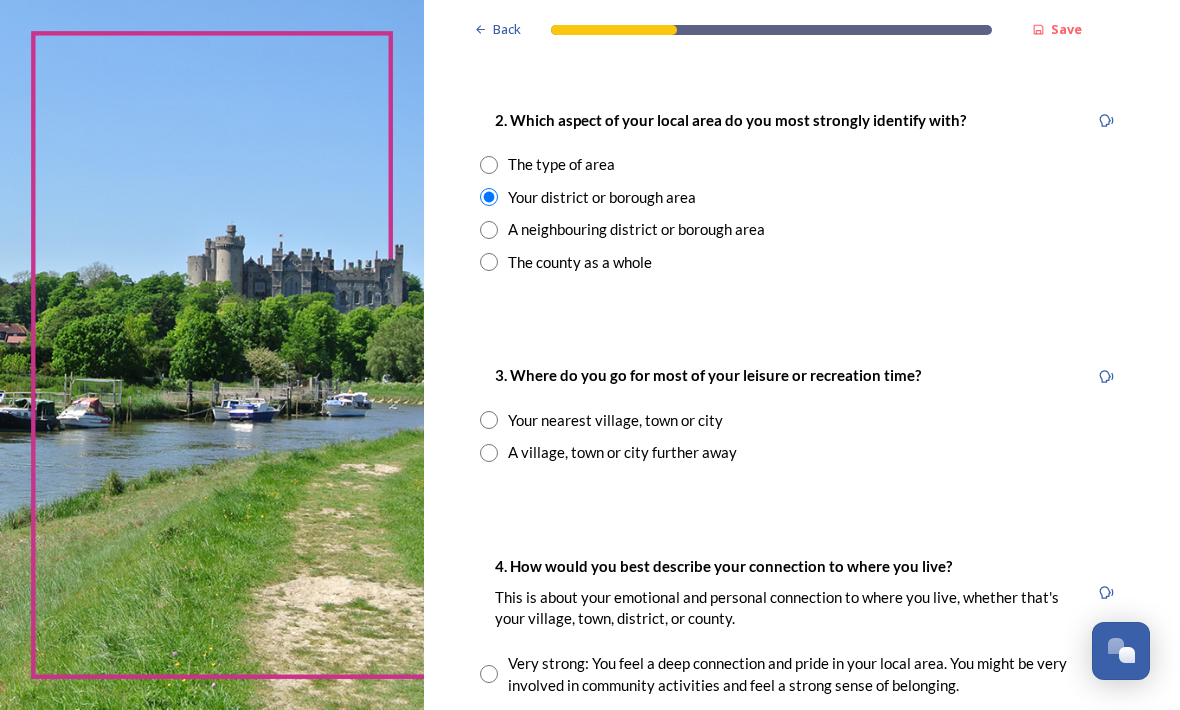click at bounding box center (489, 420) 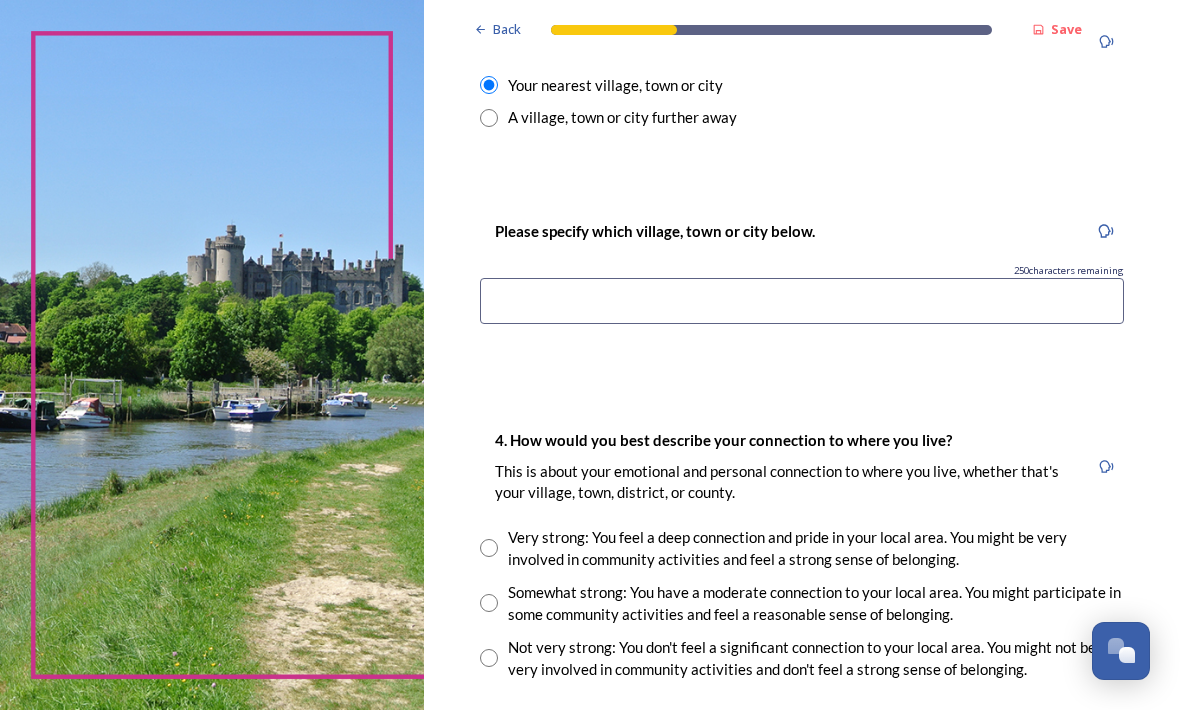 scroll, scrollTop: 1115, scrollLeft: 0, axis: vertical 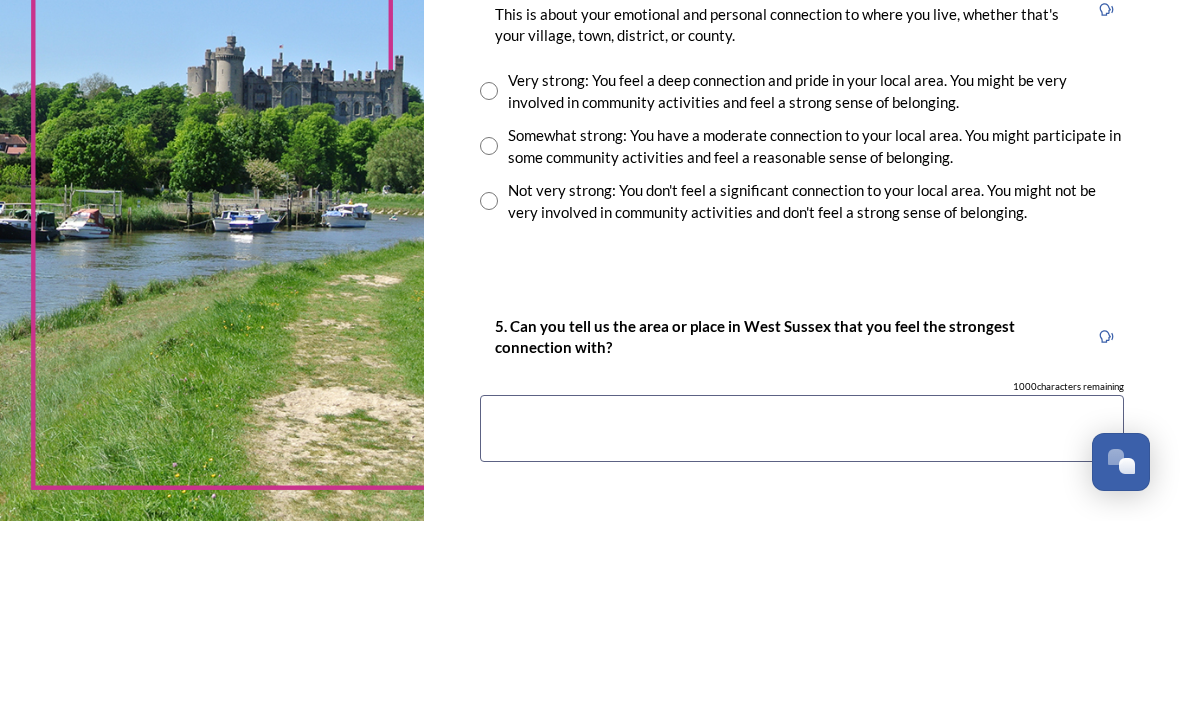 type on "[CITY], [CITY], [CITY]" 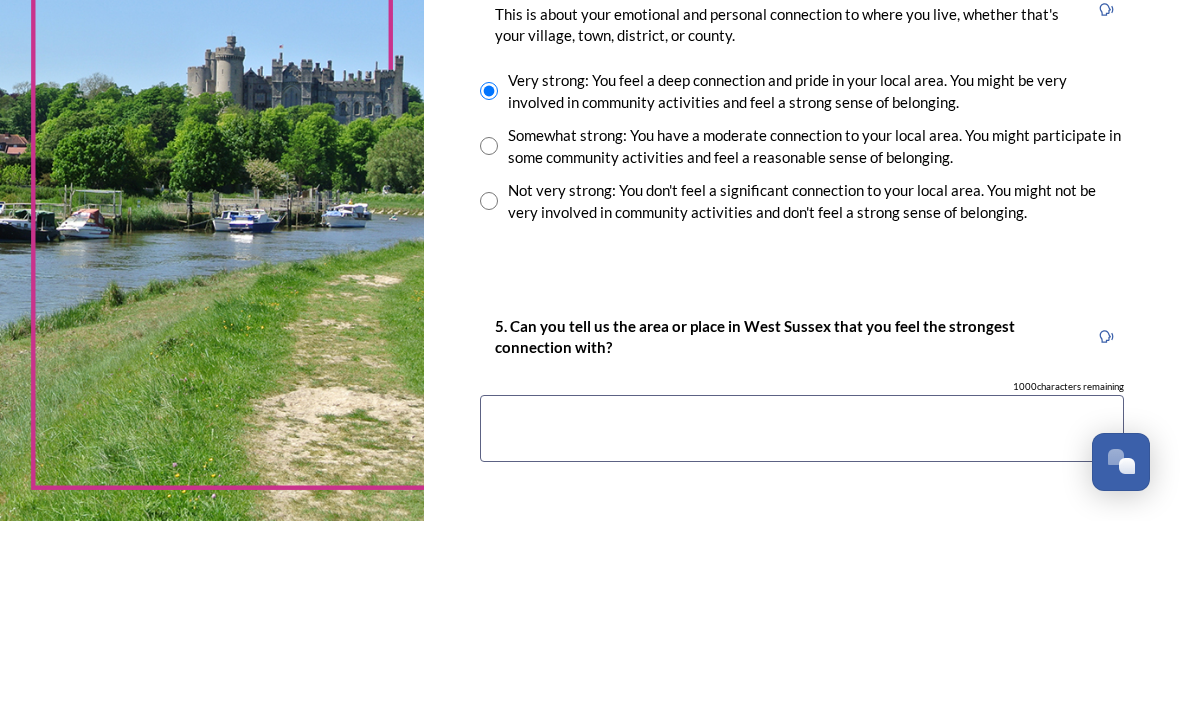 scroll, scrollTop: 66, scrollLeft: 0, axis: vertical 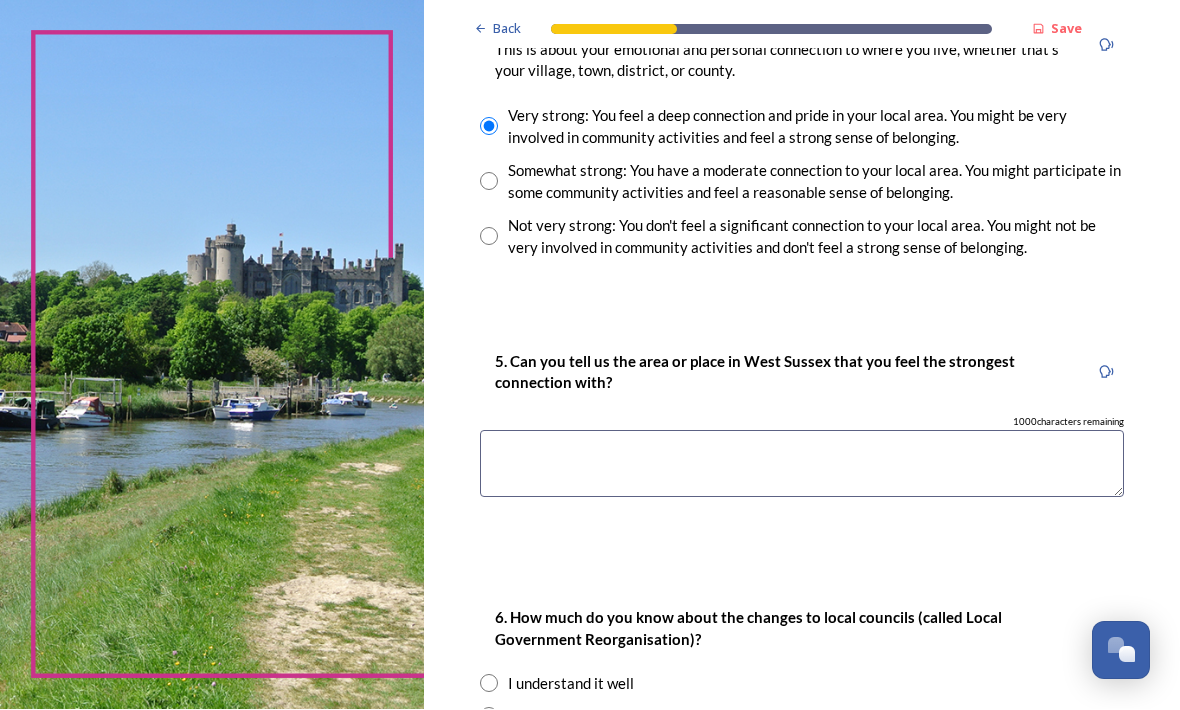 click at bounding box center (802, 464) 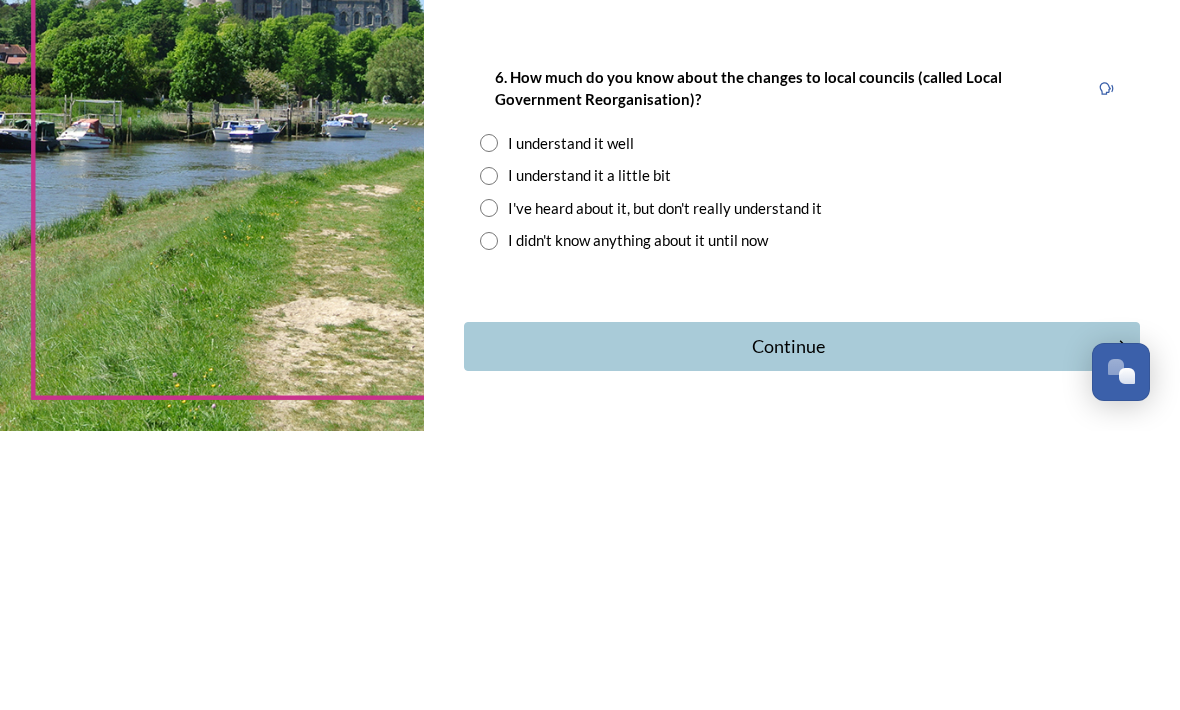 scroll, scrollTop: 1798, scrollLeft: 0, axis: vertical 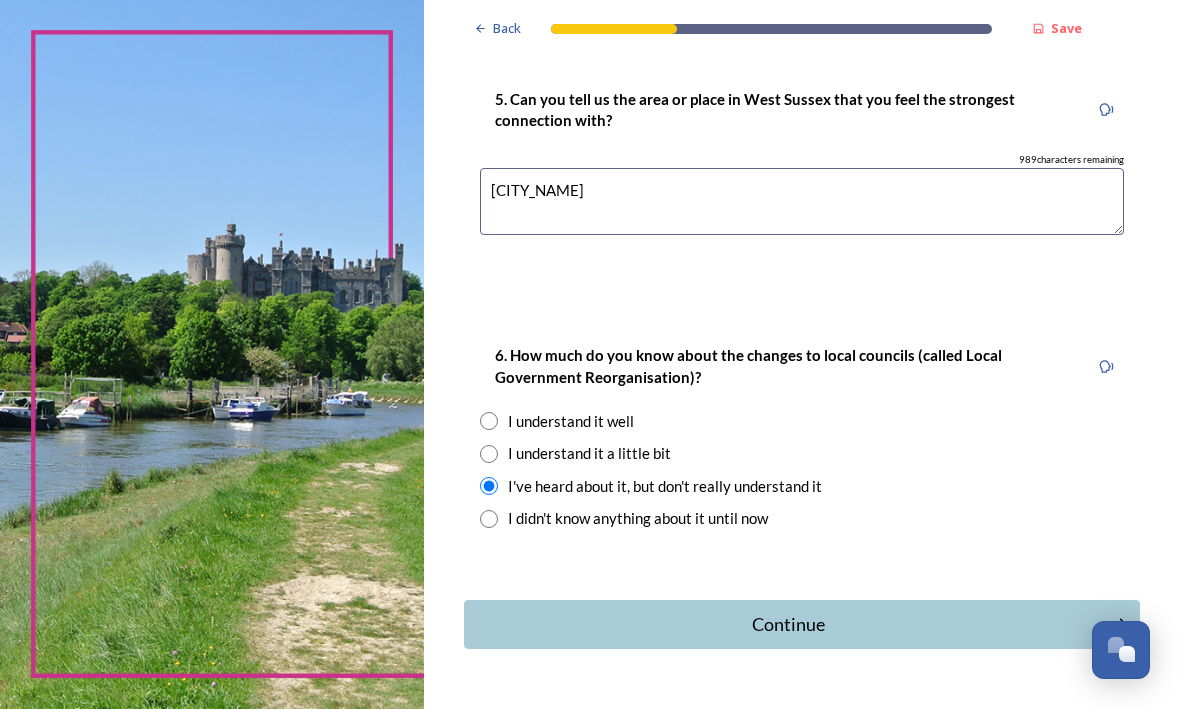 click on "Continue" at bounding box center (802, 625) 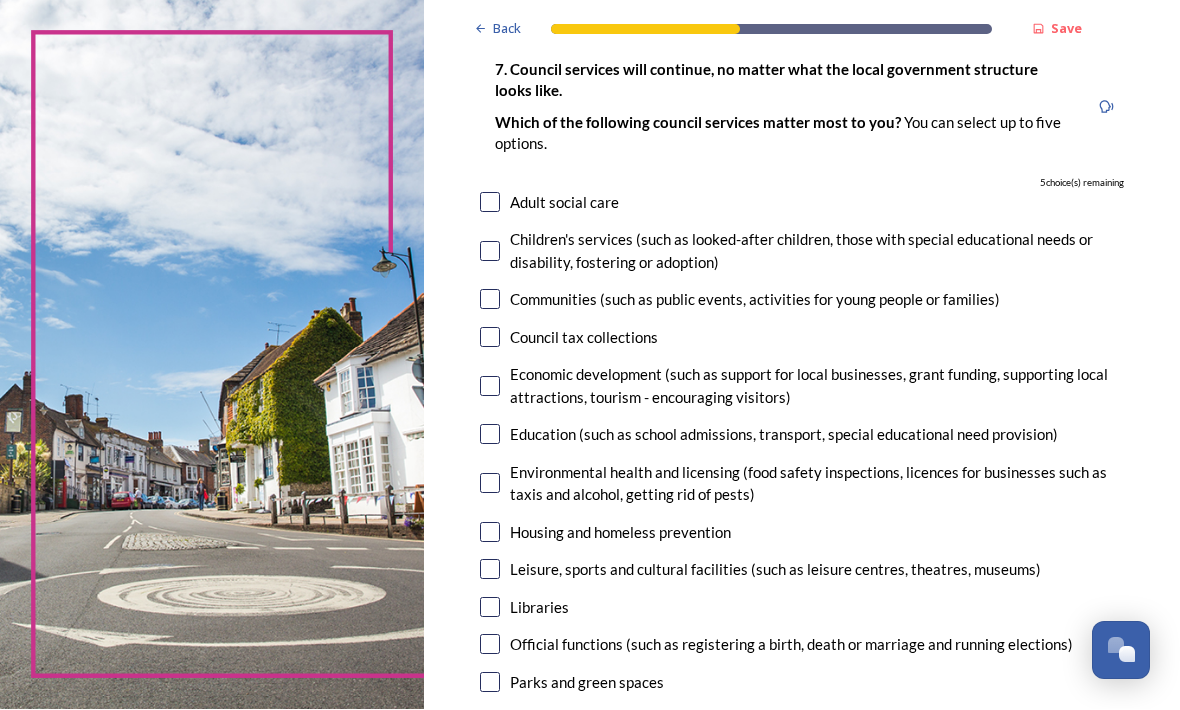 scroll, scrollTop: 137, scrollLeft: 0, axis: vertical 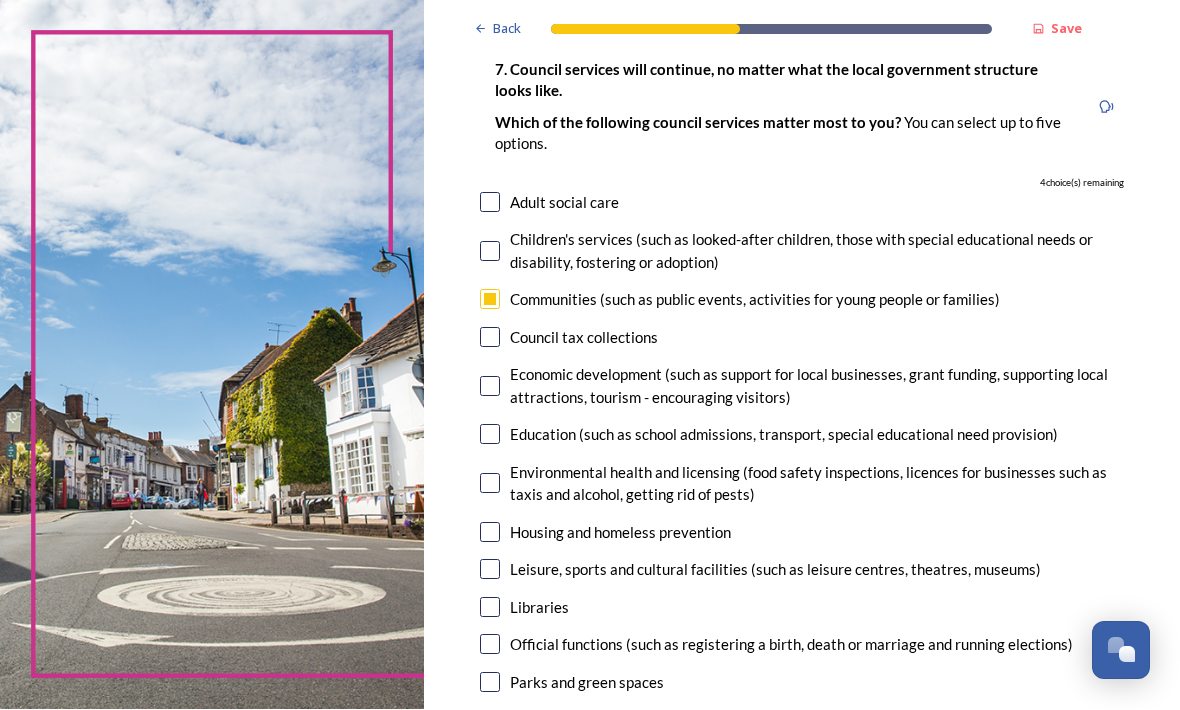 click at bounding box center (490, 387) 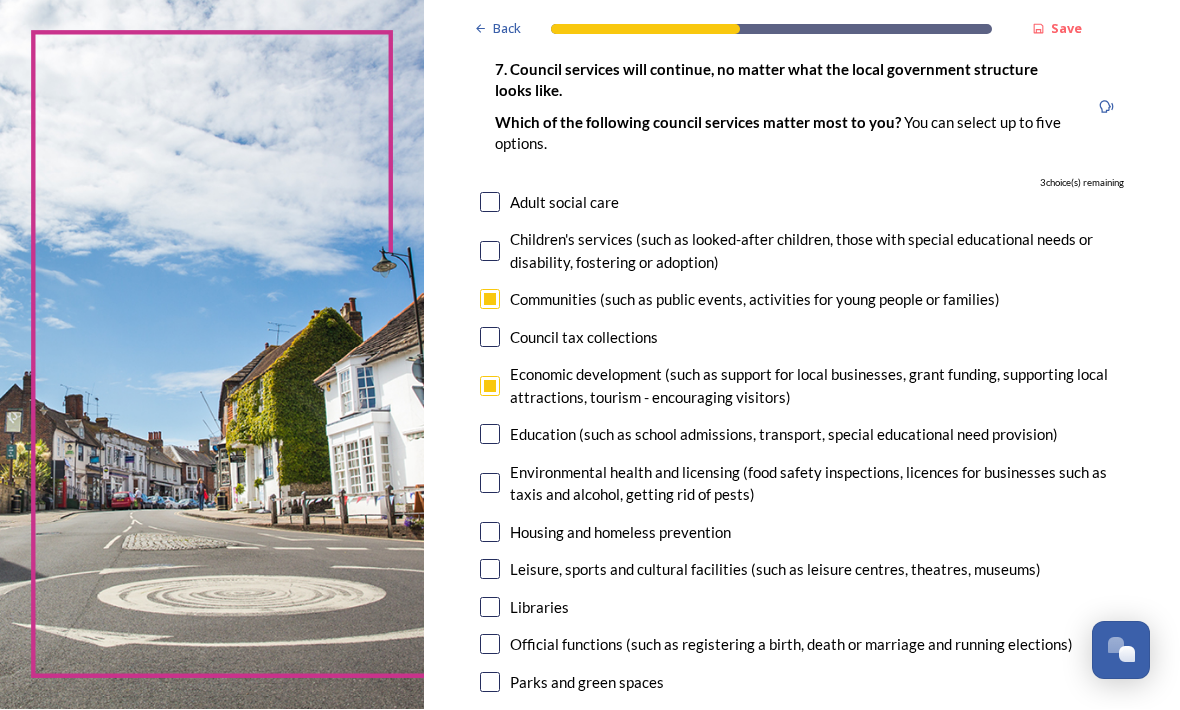 click at bounding box center (490, 435) 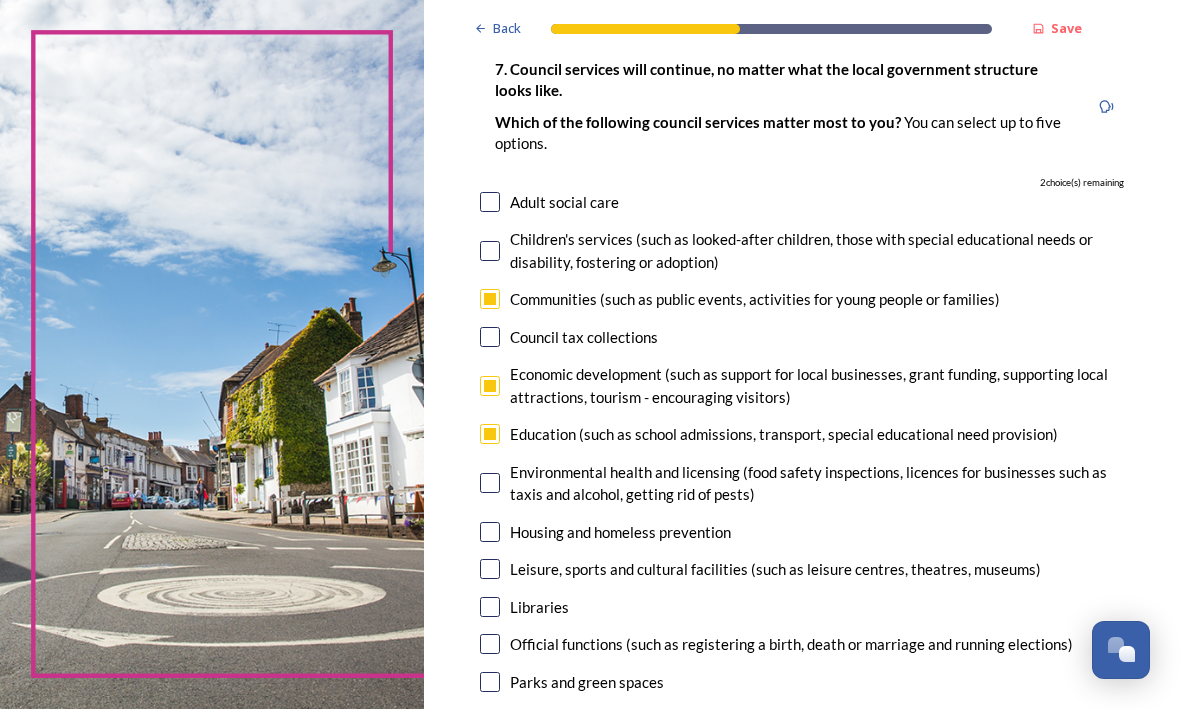 click at bounding box center [490, 484] 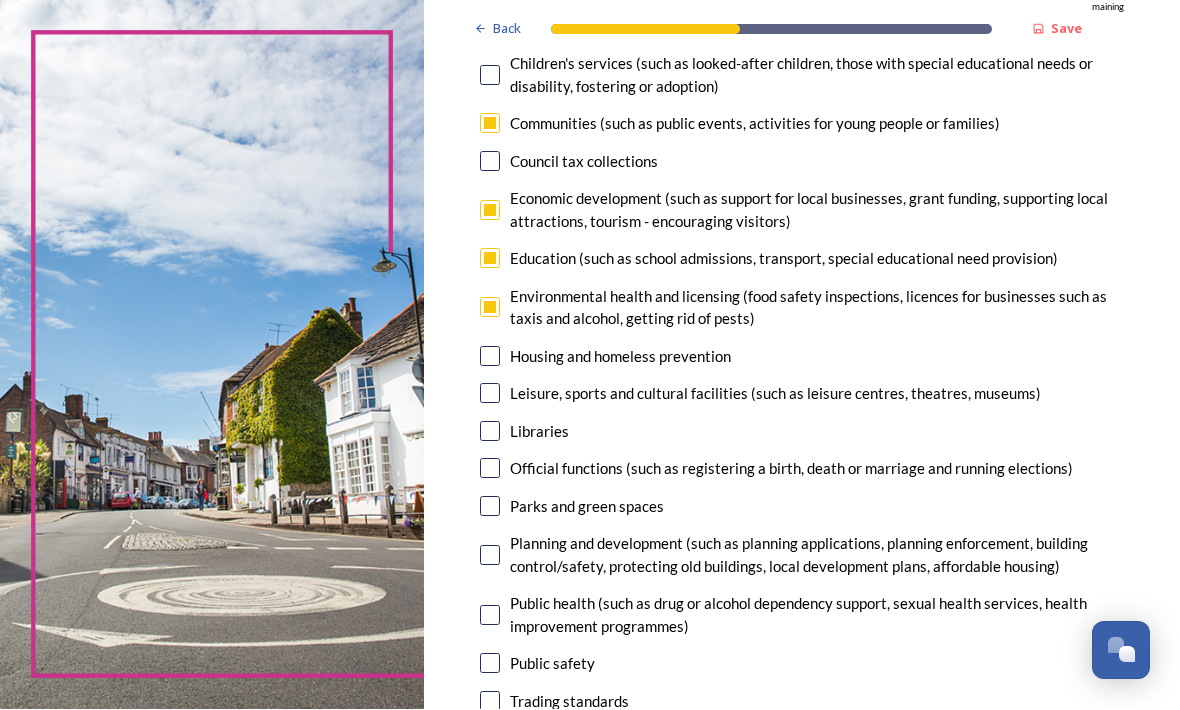 scroll, scrollTop: 314, scrollLeft: 0, axis: vertical 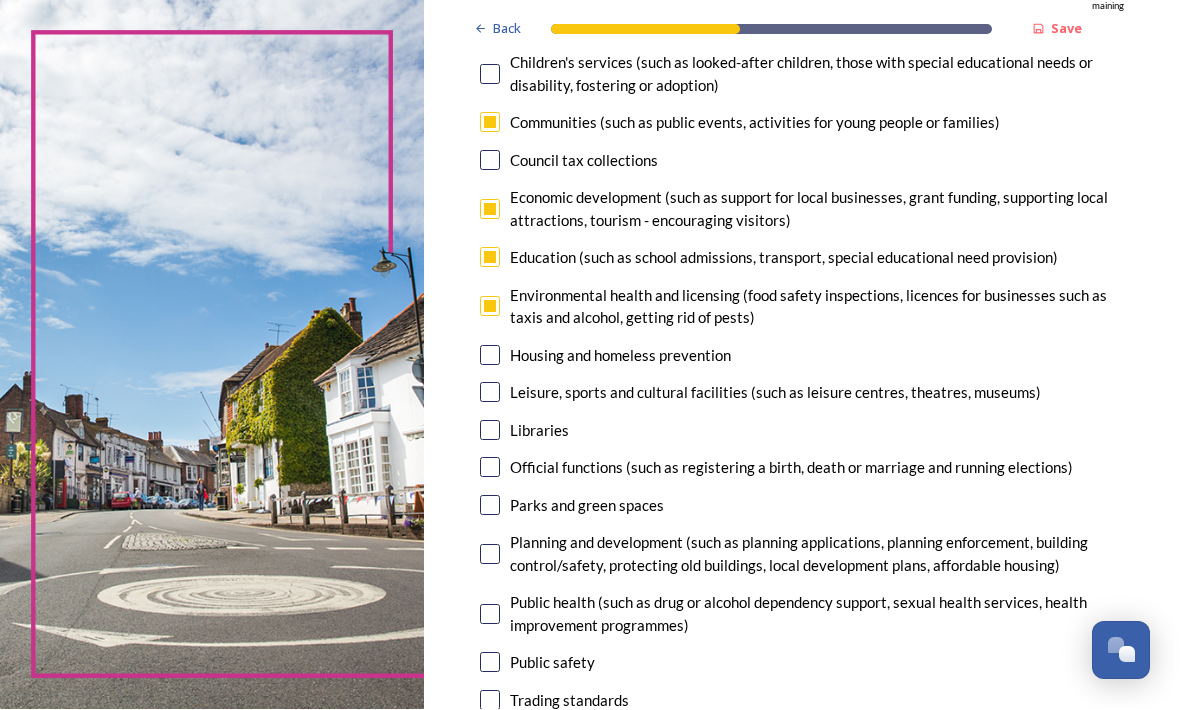 click at bounding box center (490, 506) 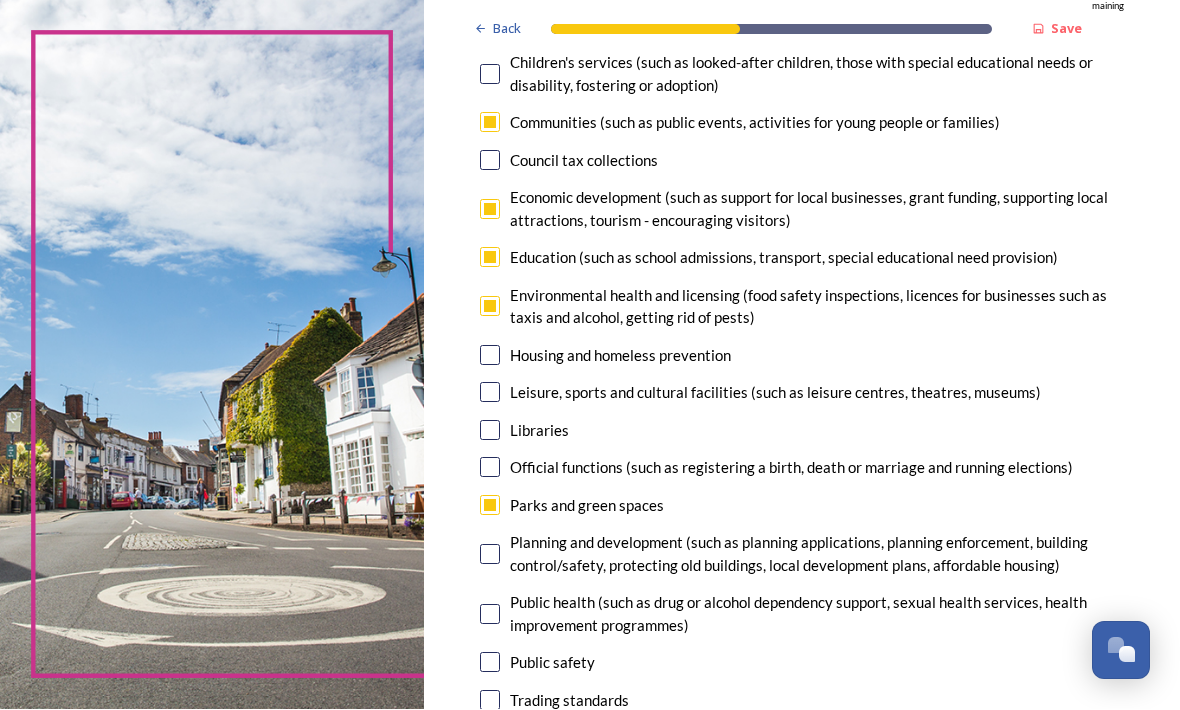 click at bounding box center [490, 555] 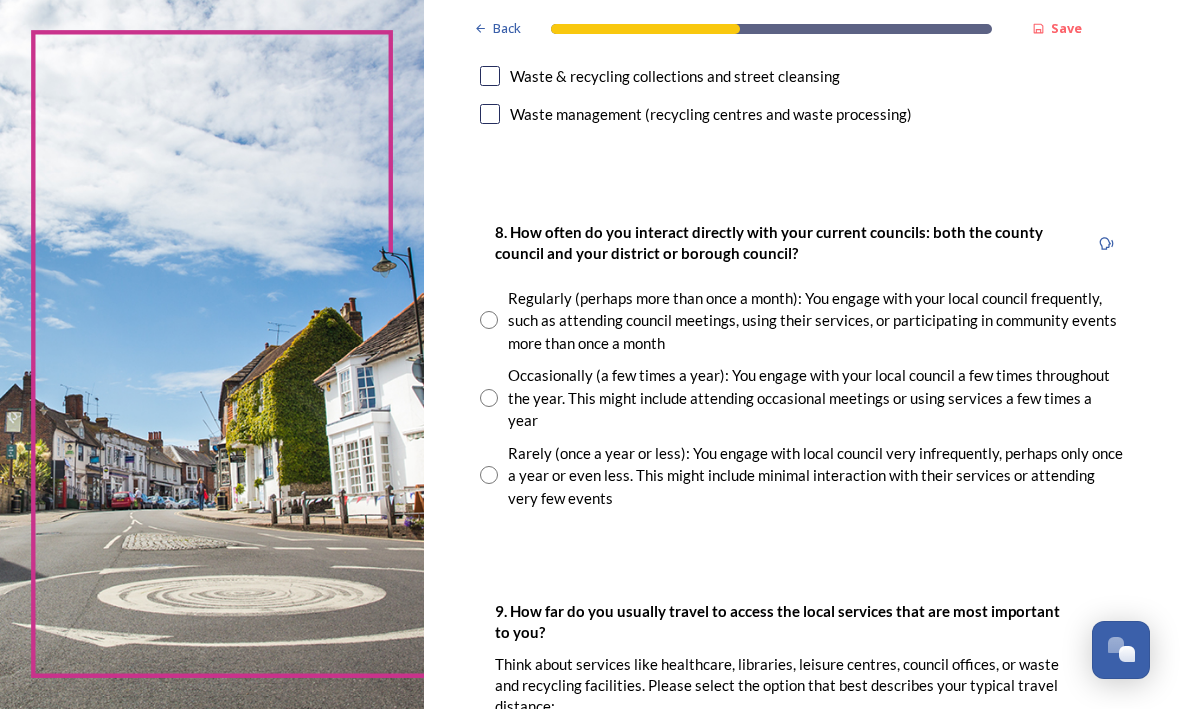 scroll, scrollTop: 1037, scrollLeft: 0, axis: vertical 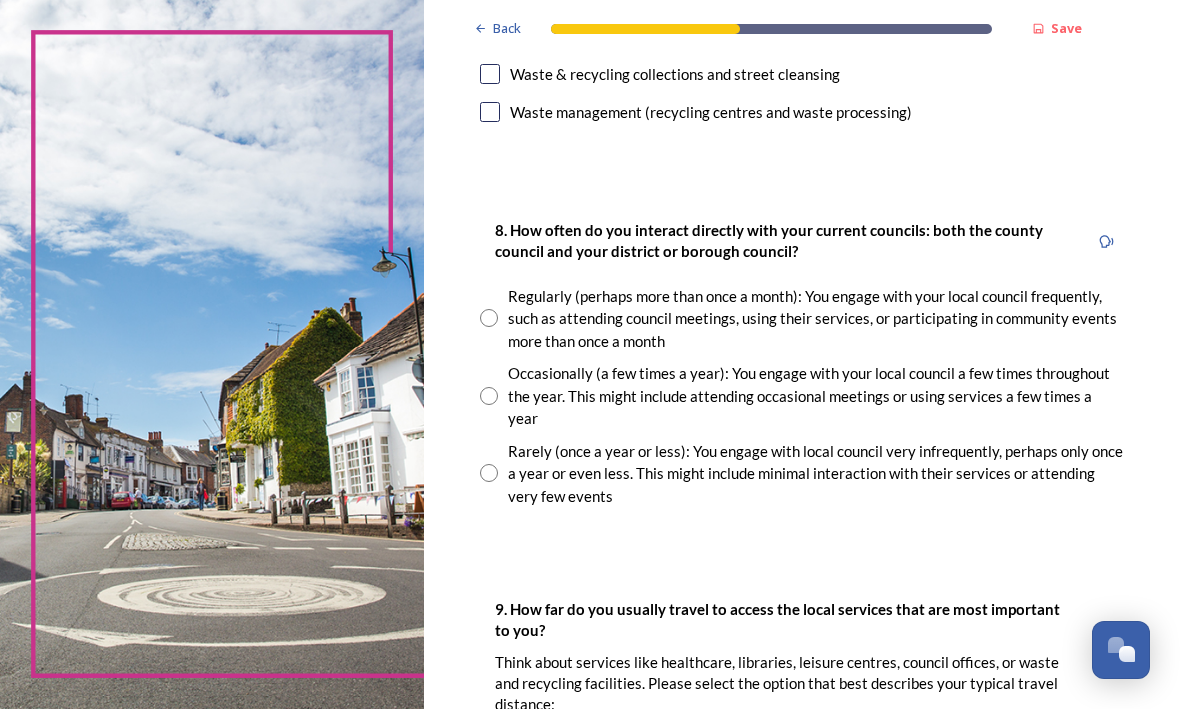 click at bounding box center (489, 474) 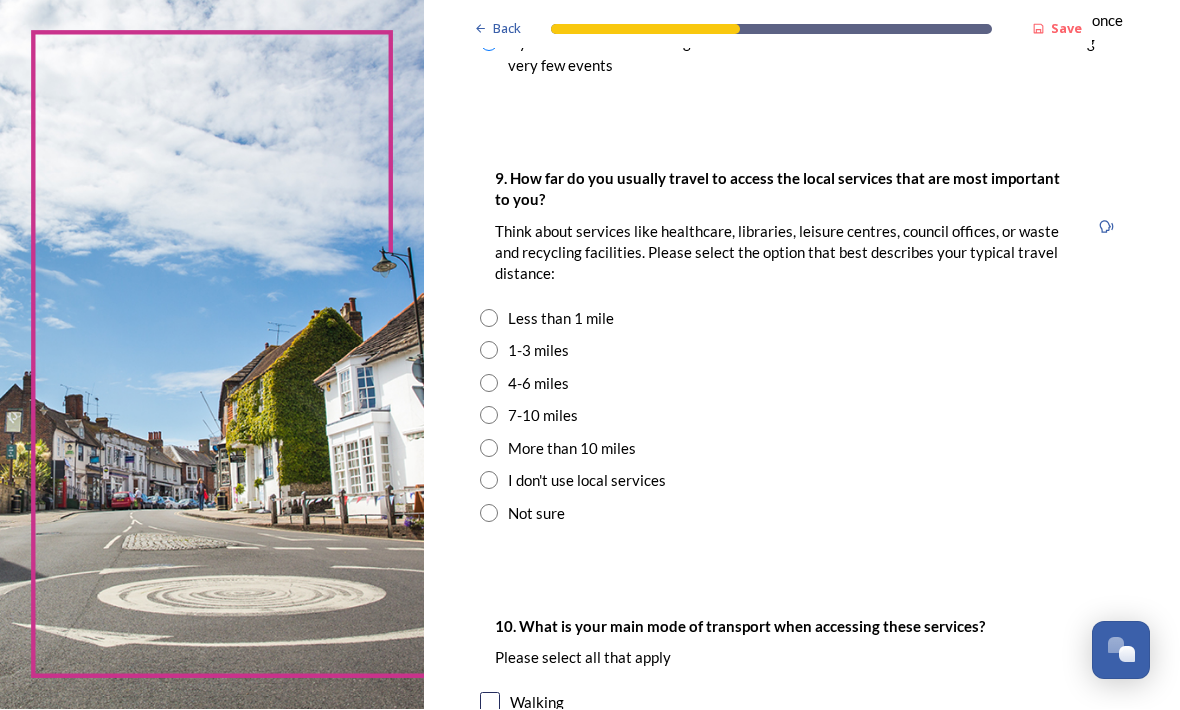 scroll, scrollTop: 1470, scrollLeft: 0, axis: vertical 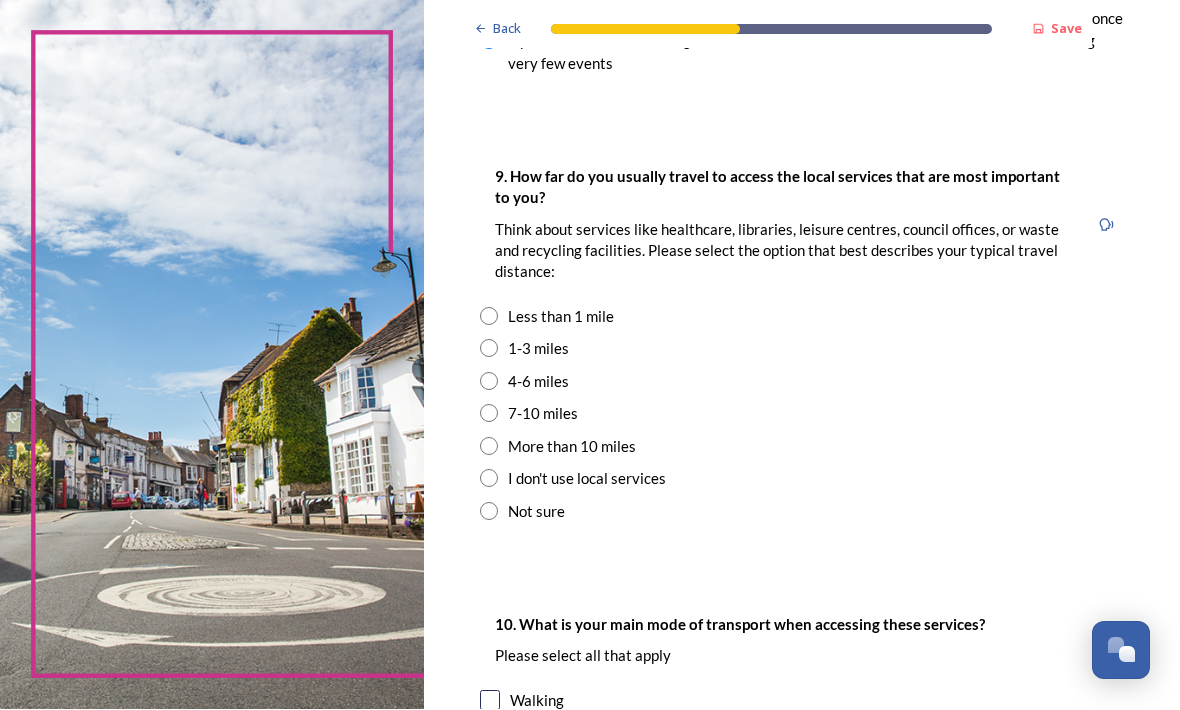 click at bounding box center (489, 349) 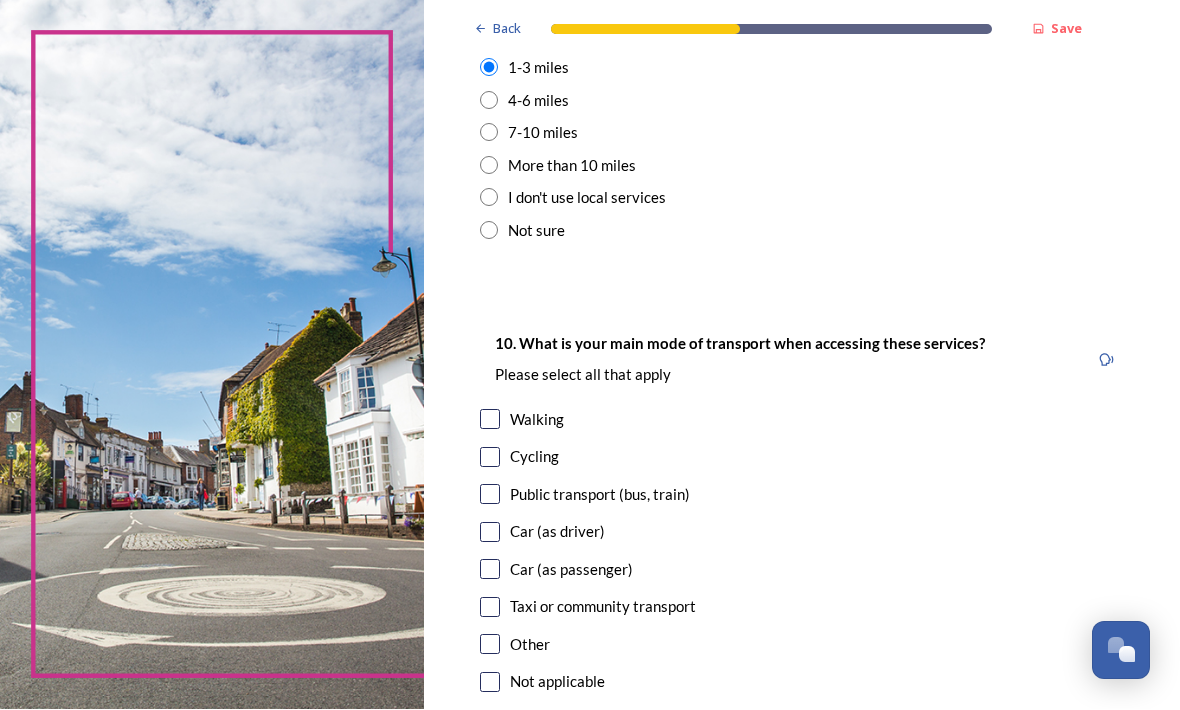 scroll, scrollTop: 1752, scrollLeft: 0, axis: vertical 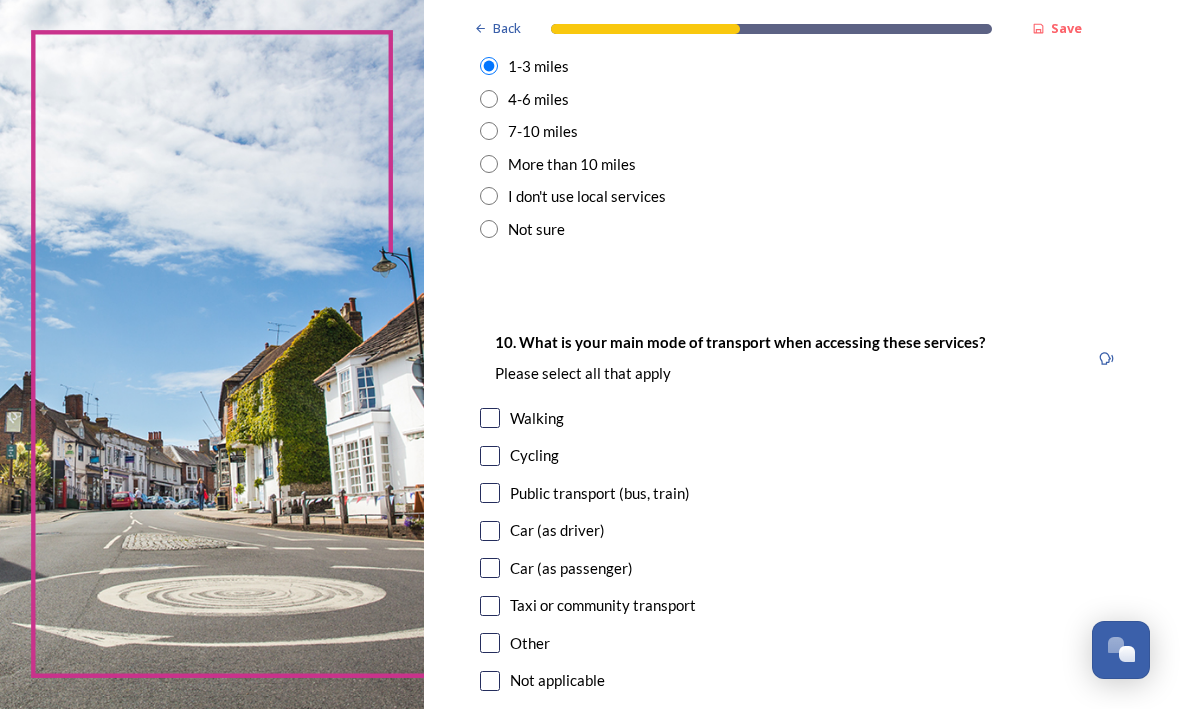 click at bounding box center (490, 457) 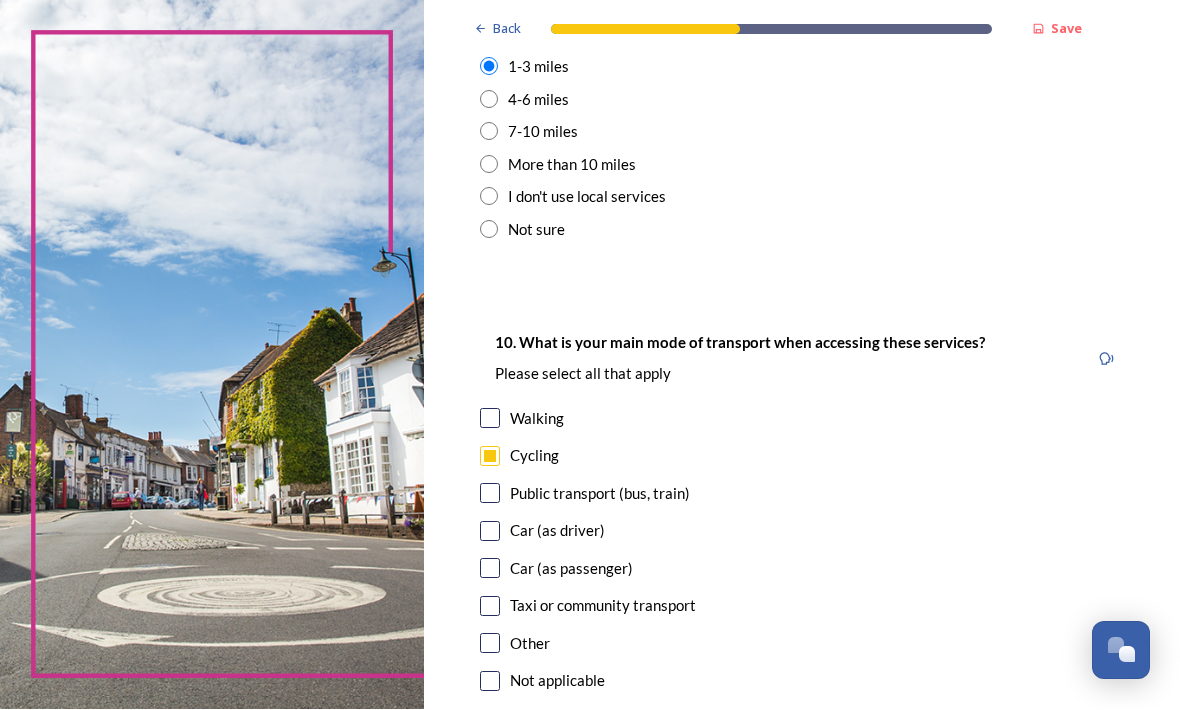 click at bounding box center (490, 419) 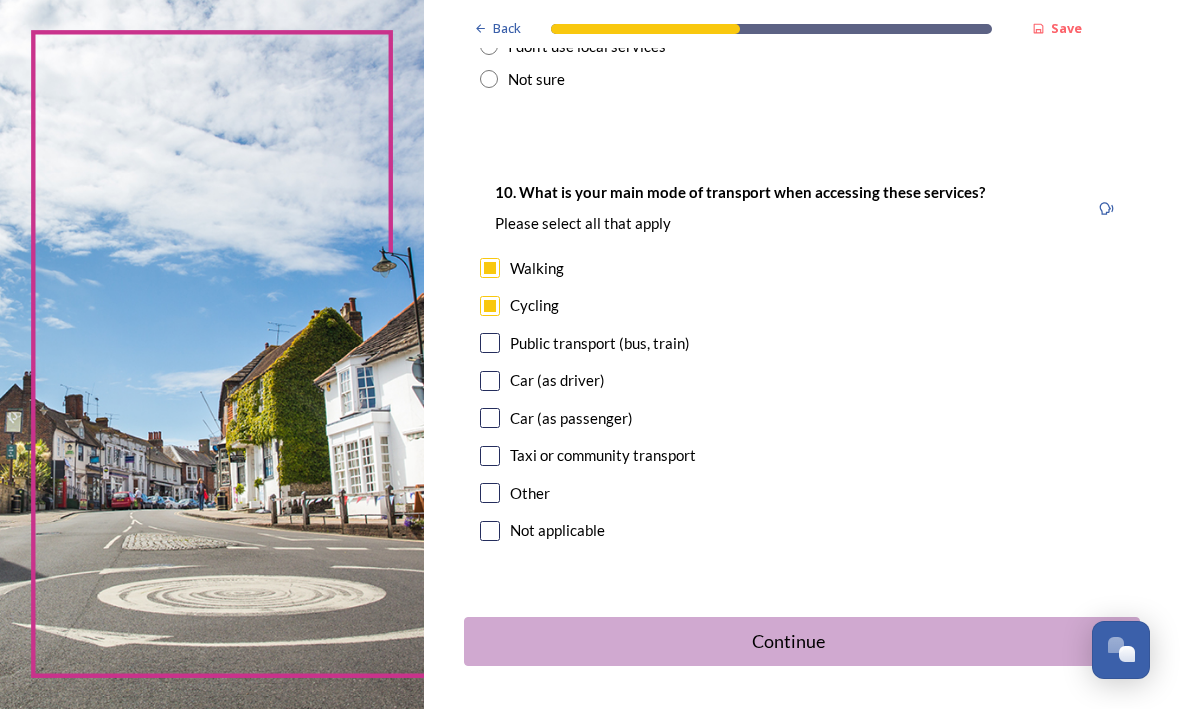 scroll, scrollTop: 1901, scrollLeft: 0, axis: vertical 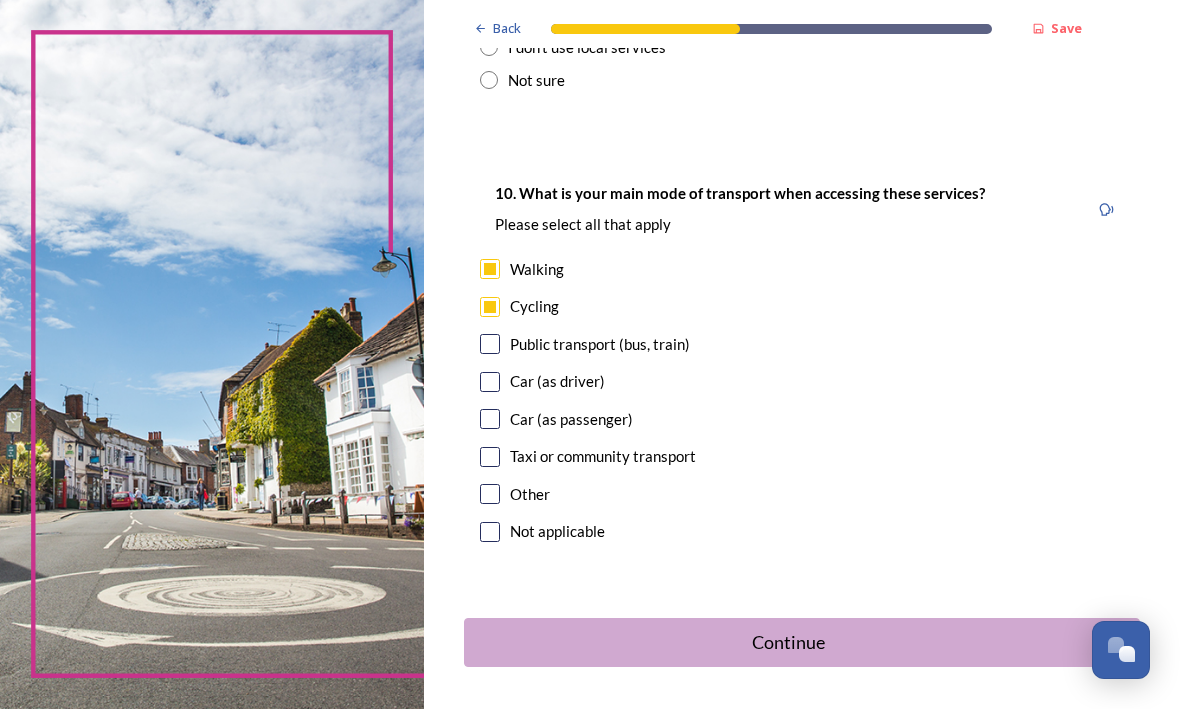 click on "Continue" at bounding box center [788, 643] 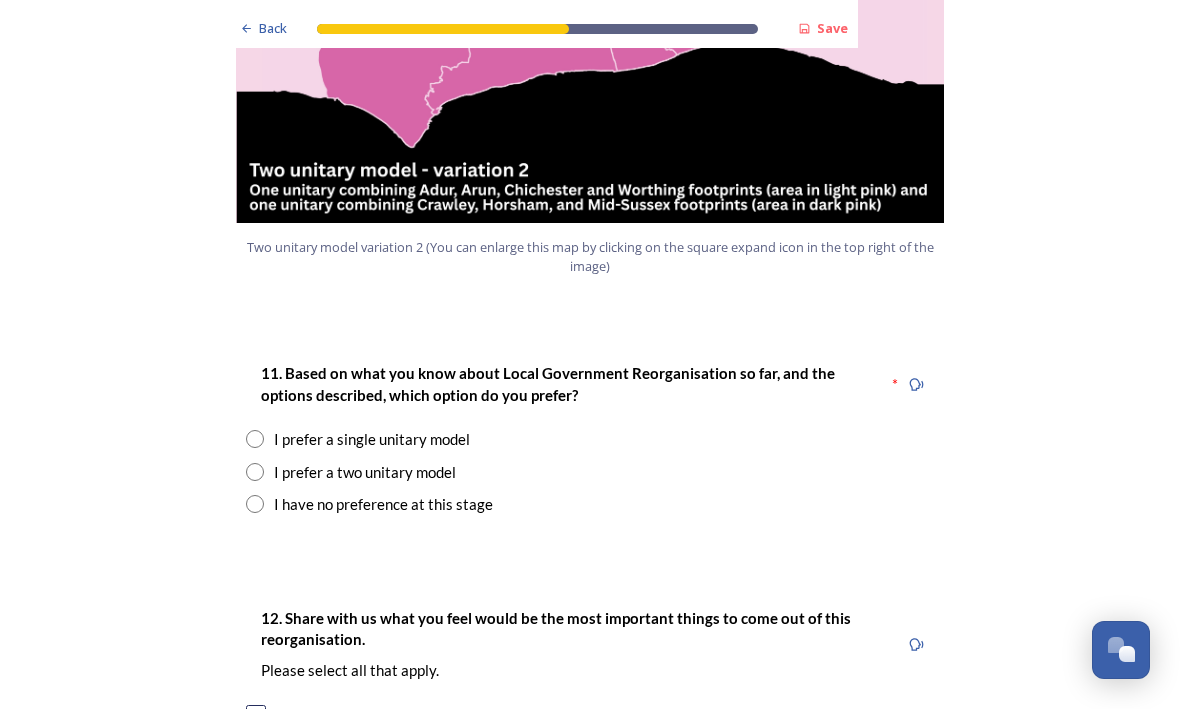 scroll, scrollTop: 2376, scrollLeft: 0, axis: vertical 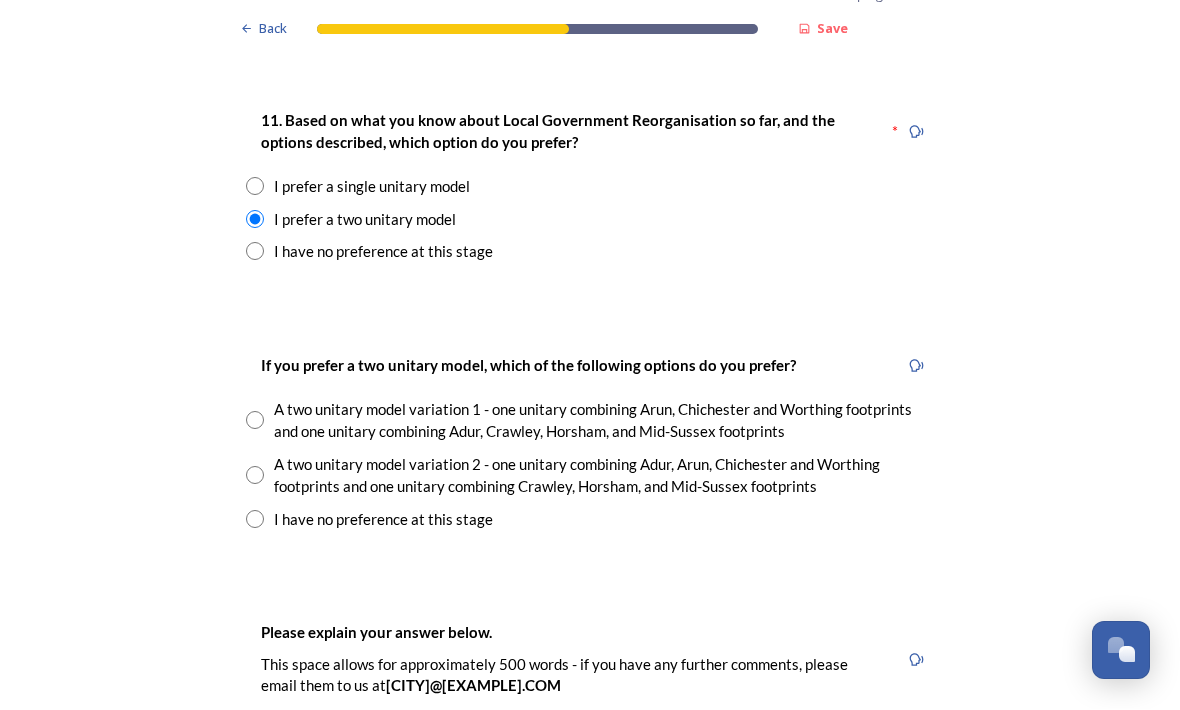 click at bounding box center (255, 421) 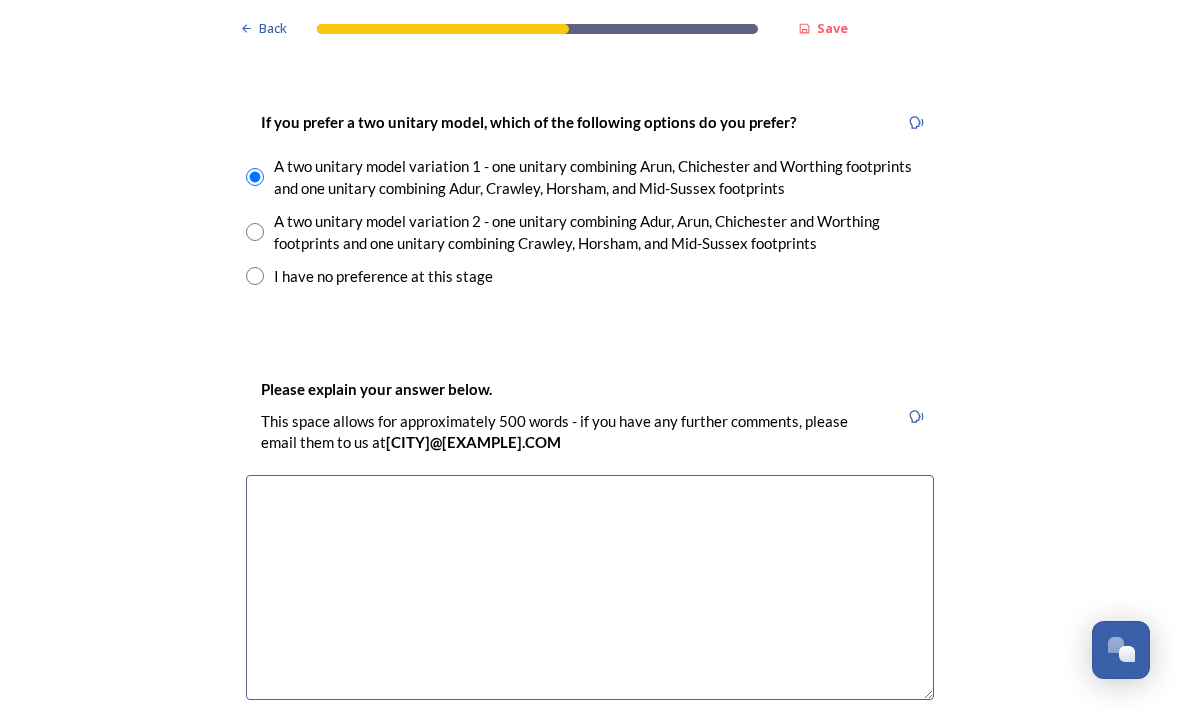 scroll, scrollTop: 2872, scrollLeft: 0, axis: vertical 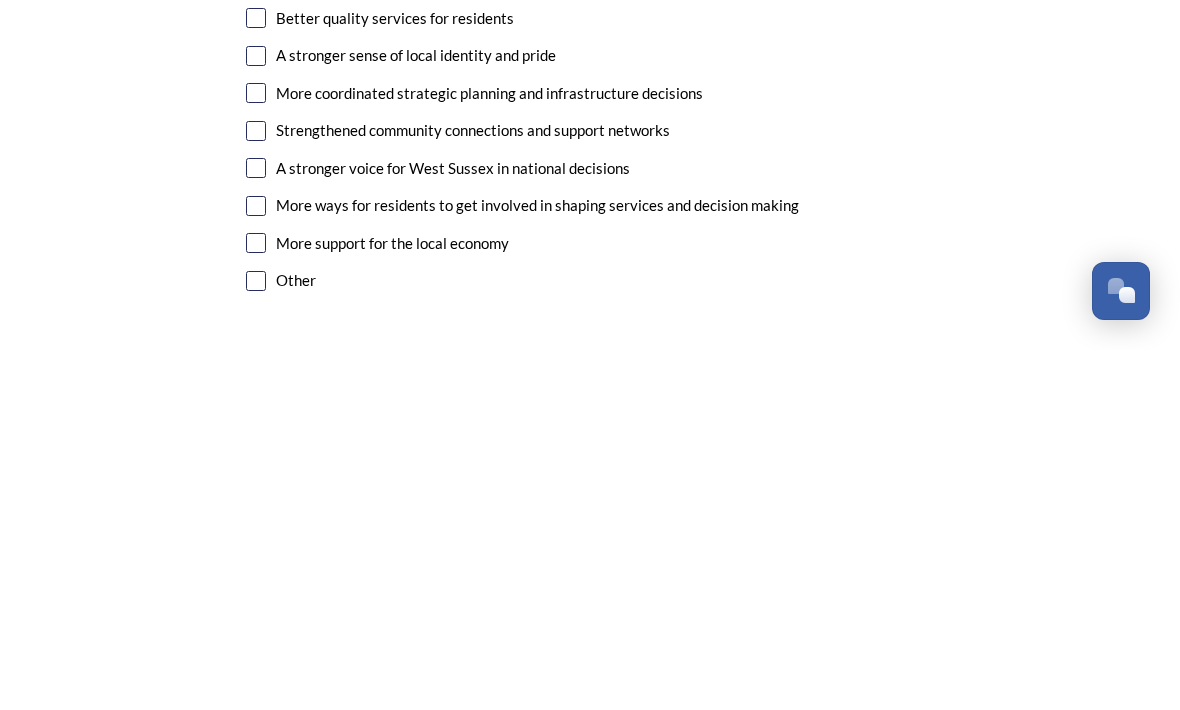 type on "[CITY] and [CITY] have a lot of employment reliance on [LOCATION] airport and would always work towards promotion of their local business, rather than tithe whole area.
History has taught us in this country centralisation does not work as well, you only have to look at the disasters of the NHS and the Police, government’s centralisation plan closed all local facilities but di it improve the services. No not all all people are now crying out for local Police and NHS hubs, maybe one day we will even see the Police on the beat again locally preventing crime" 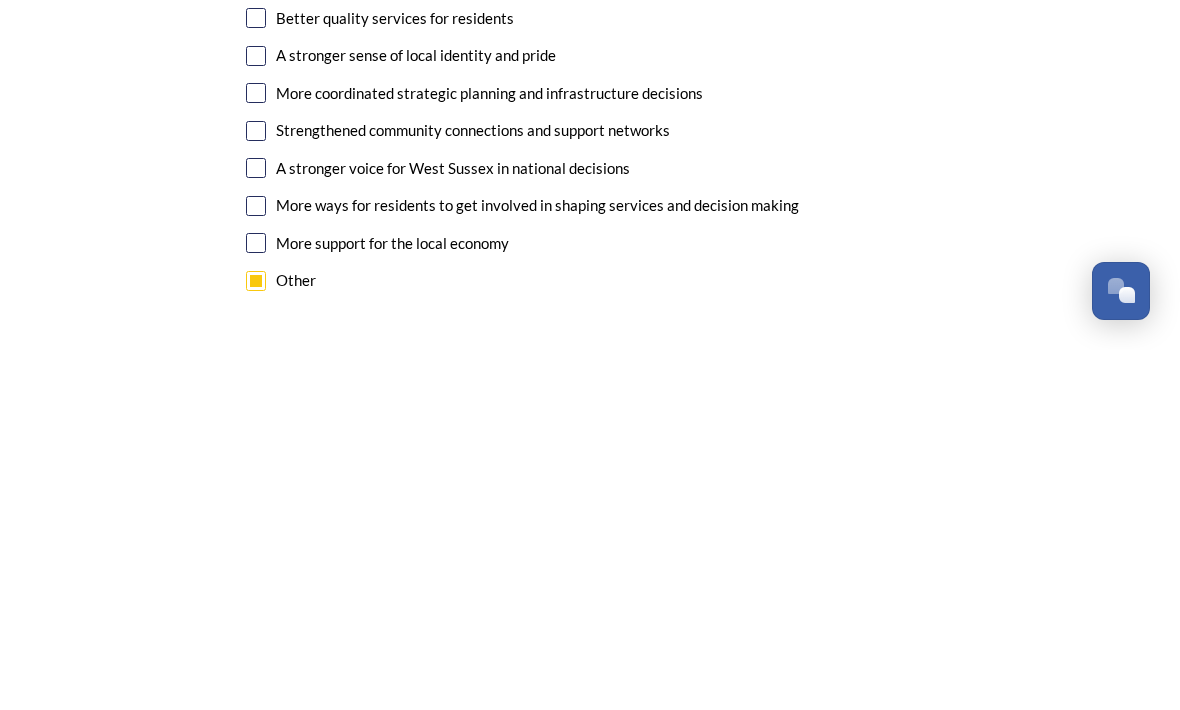 checkbox on "true" 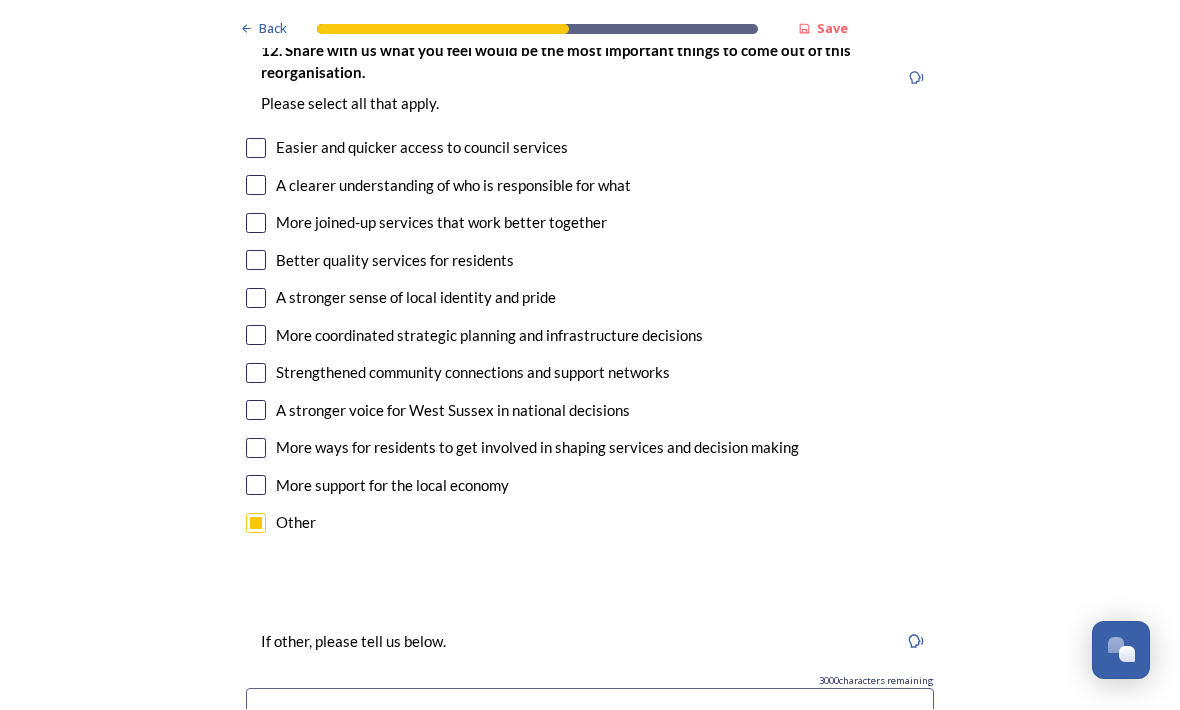 scroll, scrollTop: 3651, scrollLeft: 0, axis: vertical 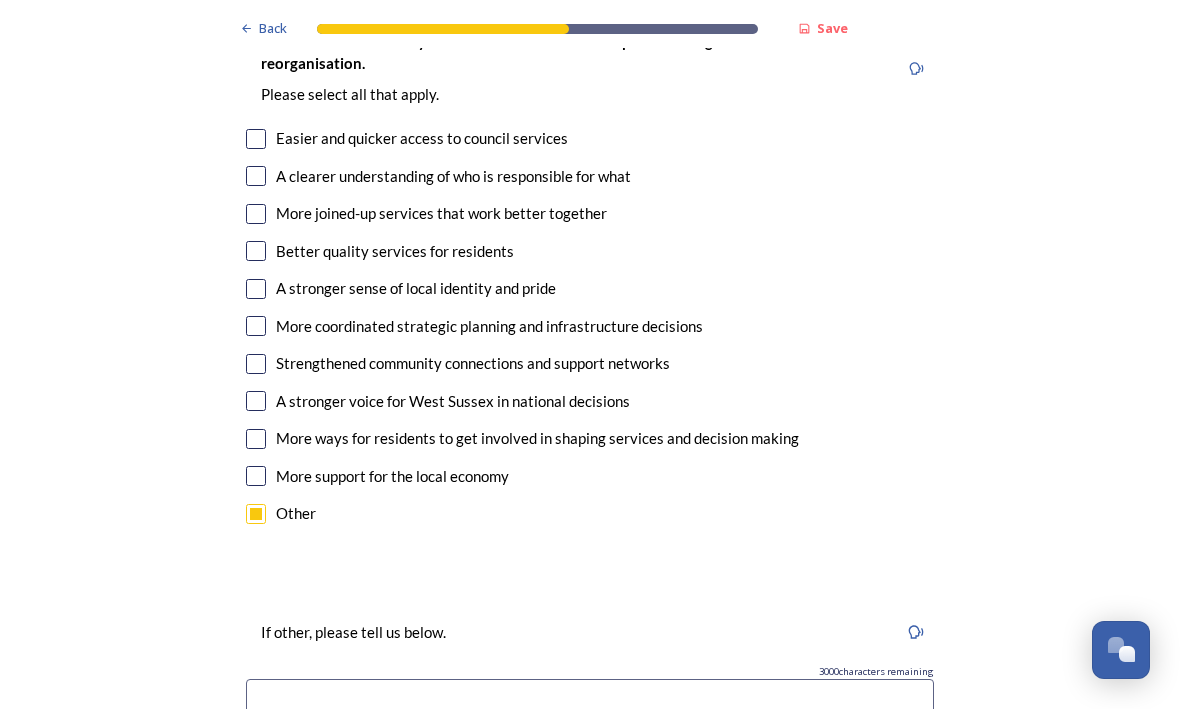 click at bounding box center [590, 703] 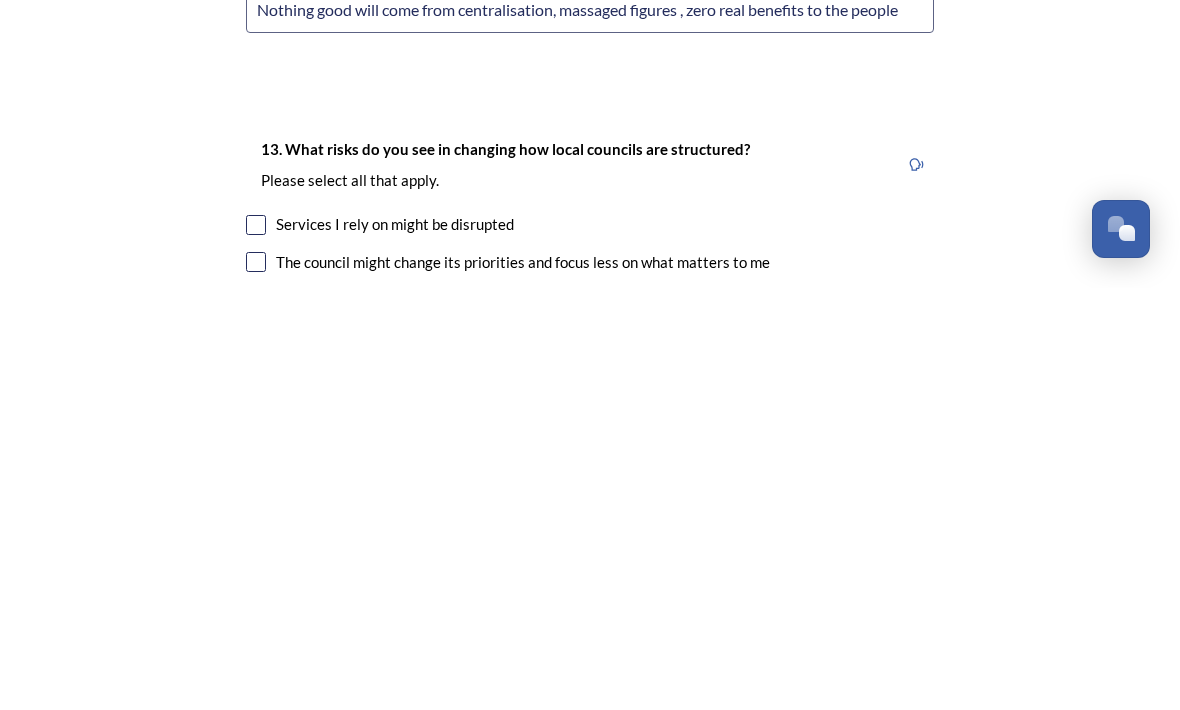 scroll, scrollTop: 3929, scrollLeft: 0, axis: vertical 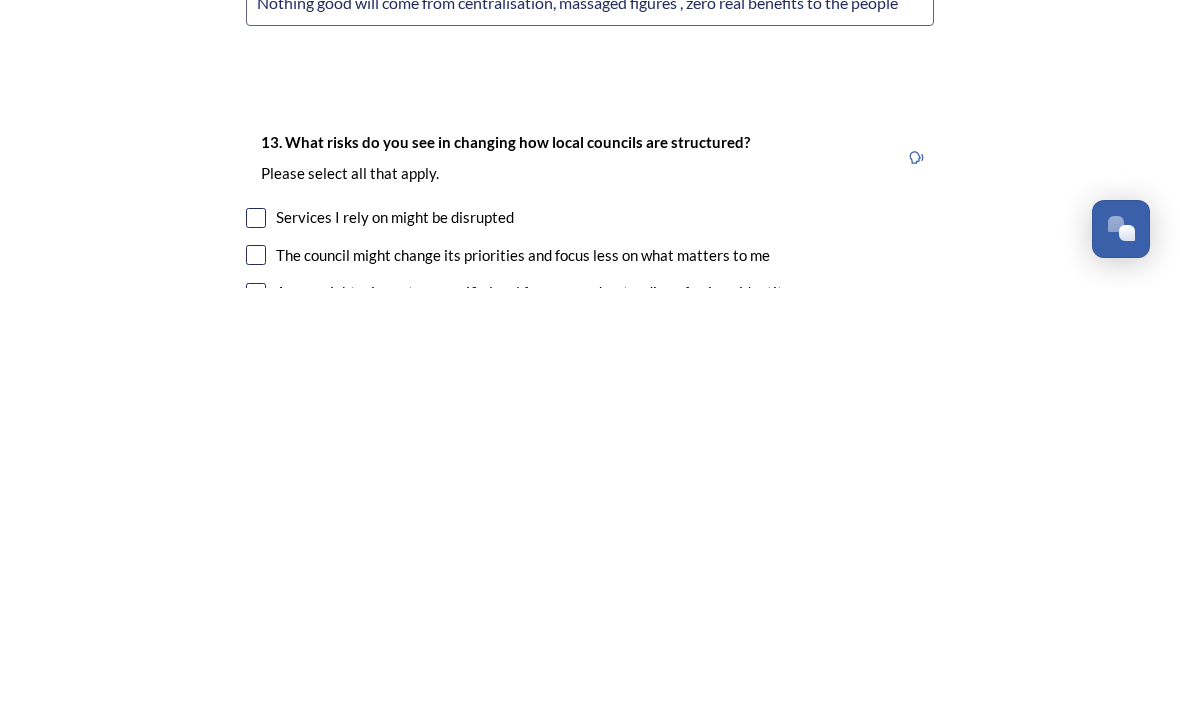type on "Nothing good will come from centralisation, massaged figures , zero real benefits to the people" 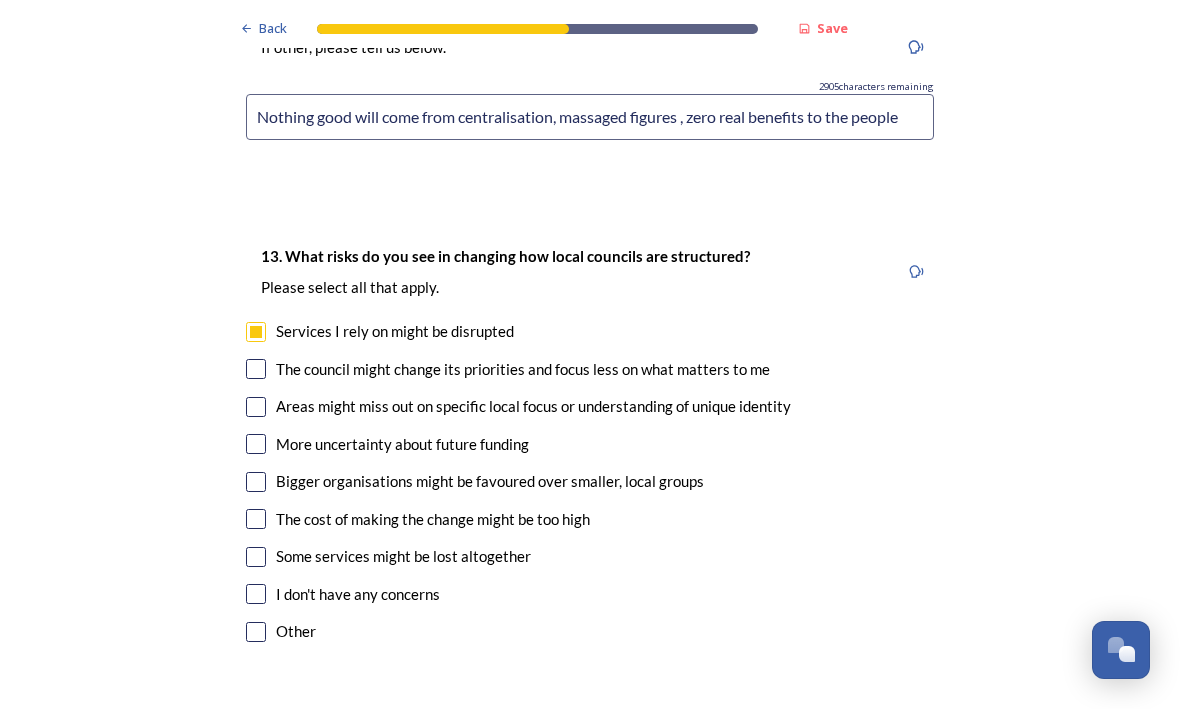 scroll, scrollTop: 4237, scrollLeft: 0, axis: vertical 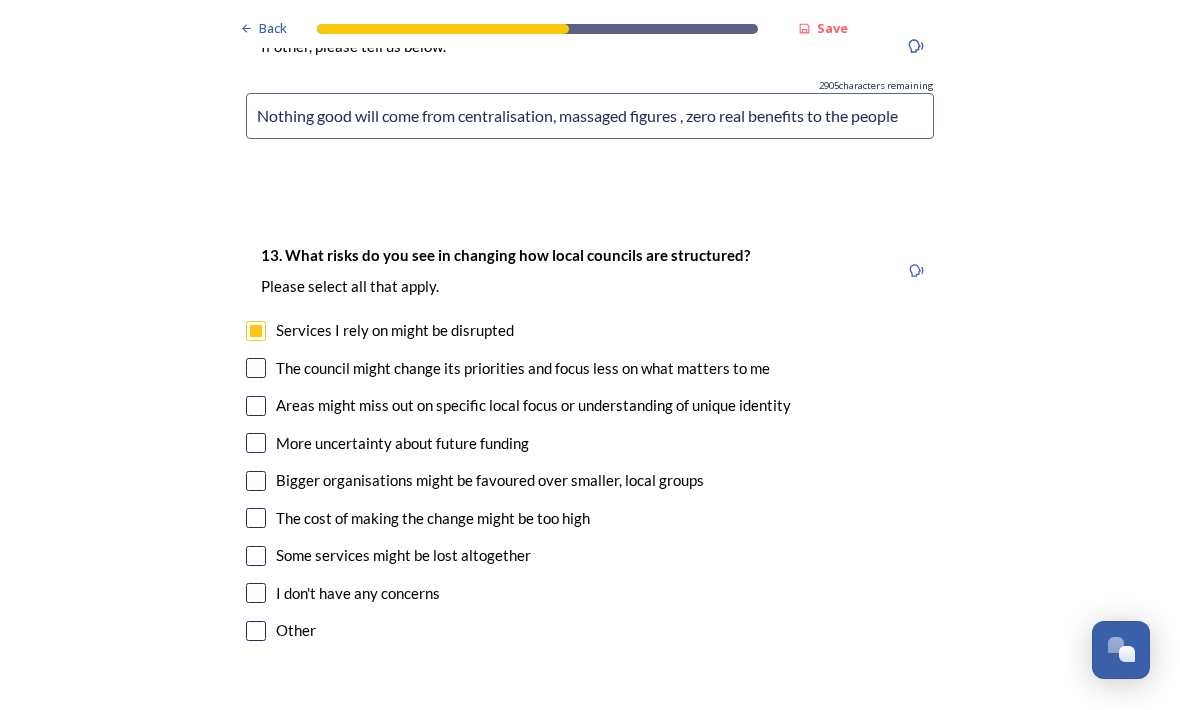 click at bounding box center (256, 407) 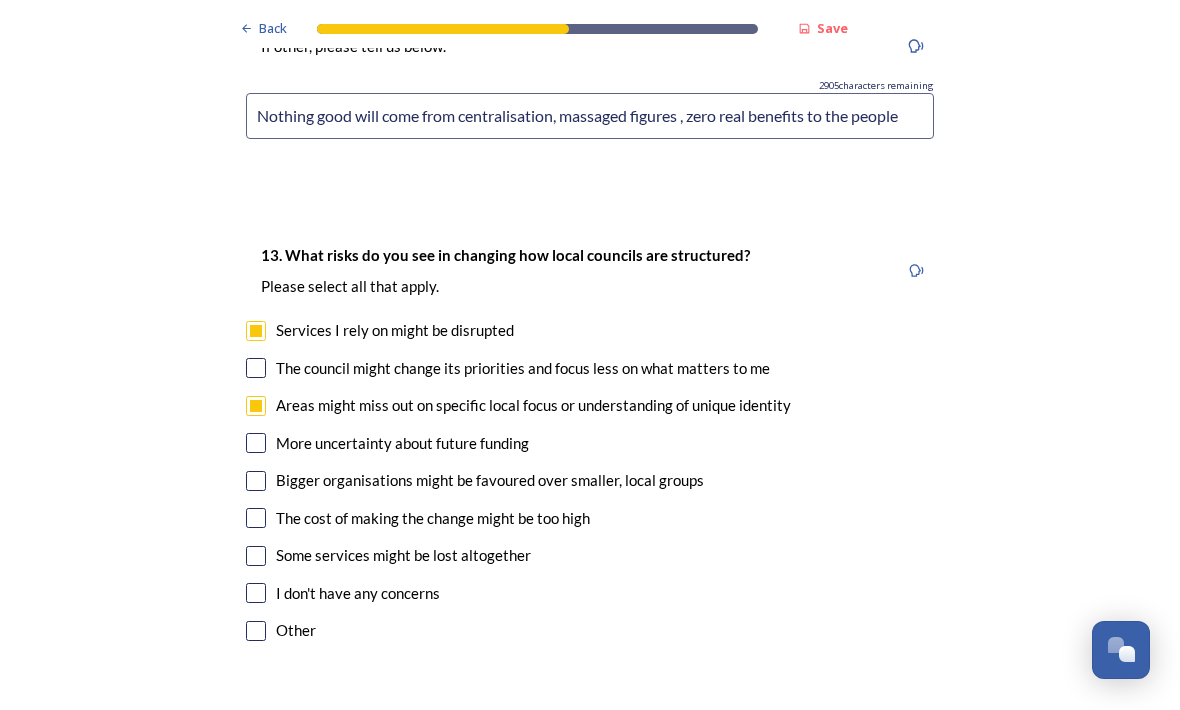 click at bounding box center [256, 369] 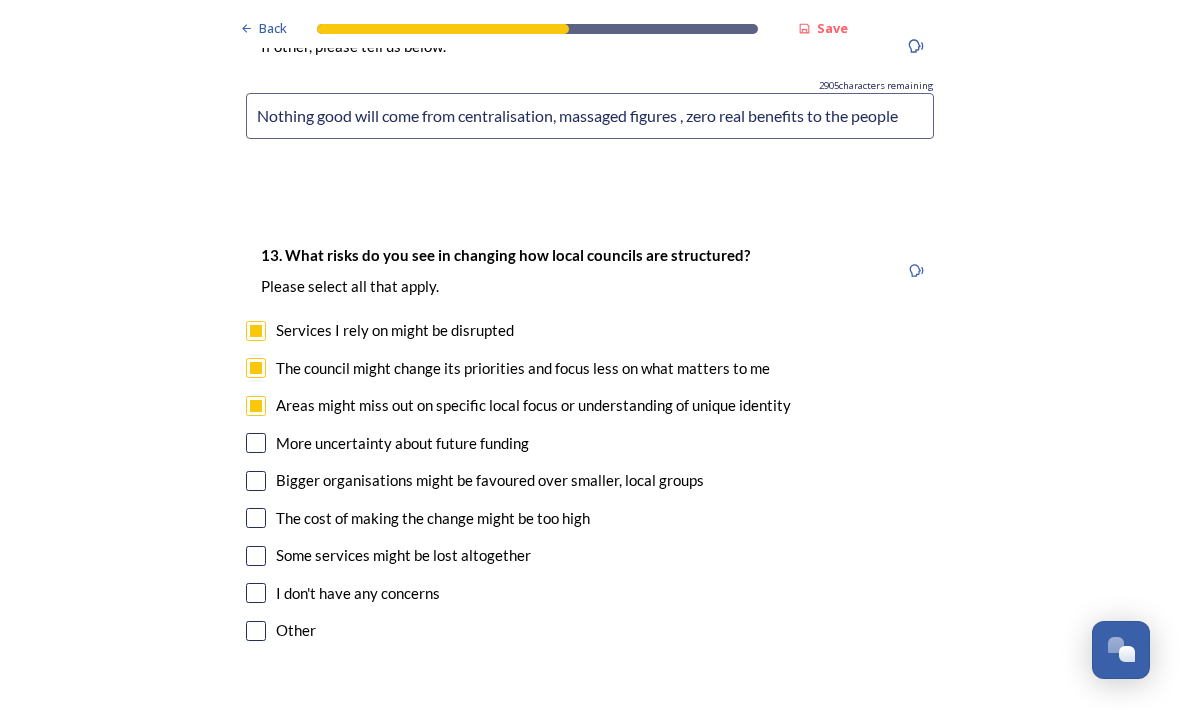 click at bounding box center [256, 482] 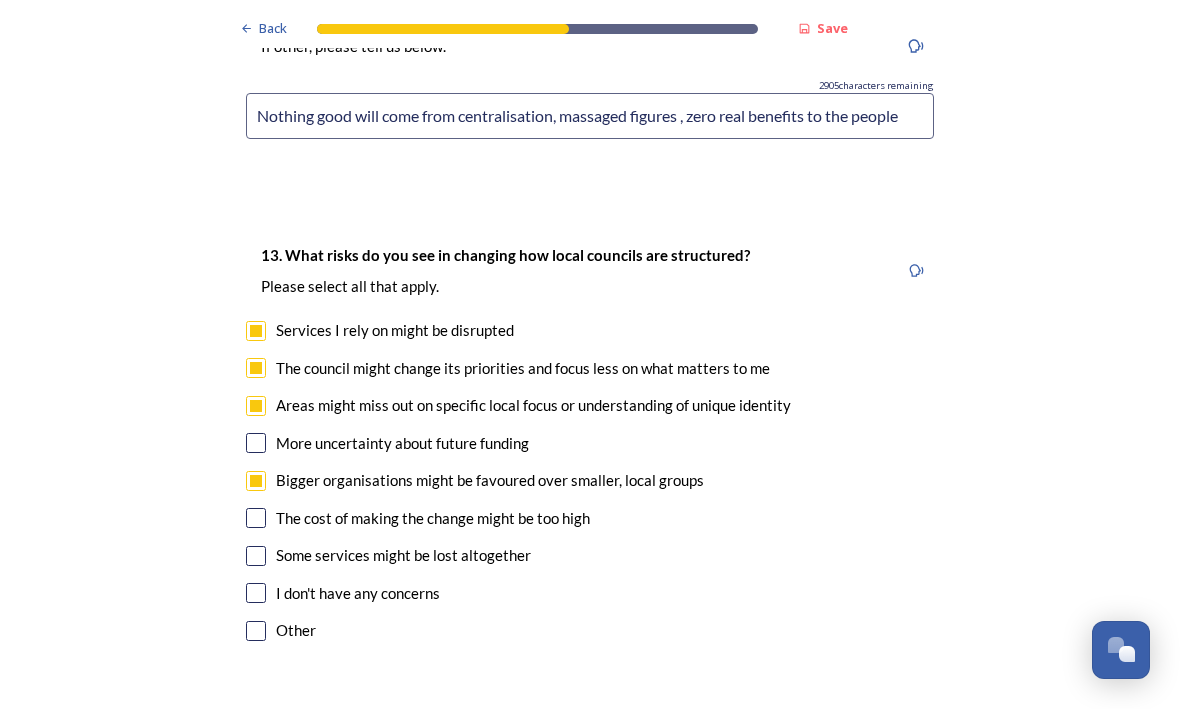 click at bounding box center [256, 519] 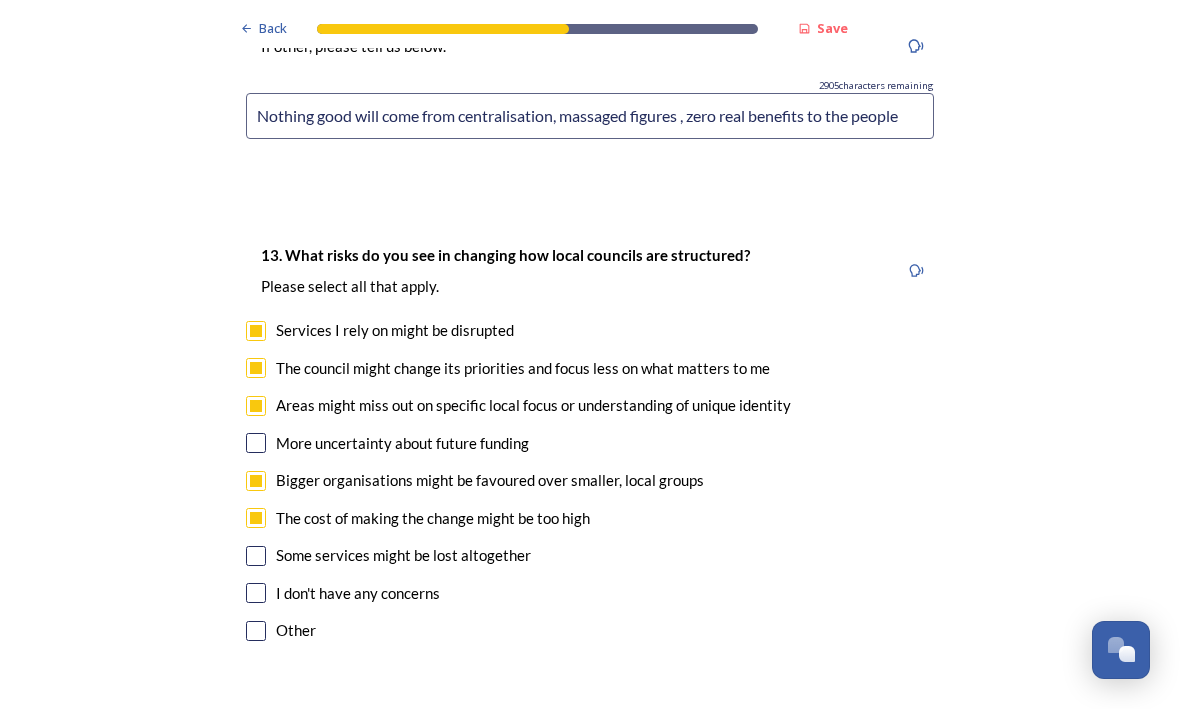click at bounding box center [256, 557] 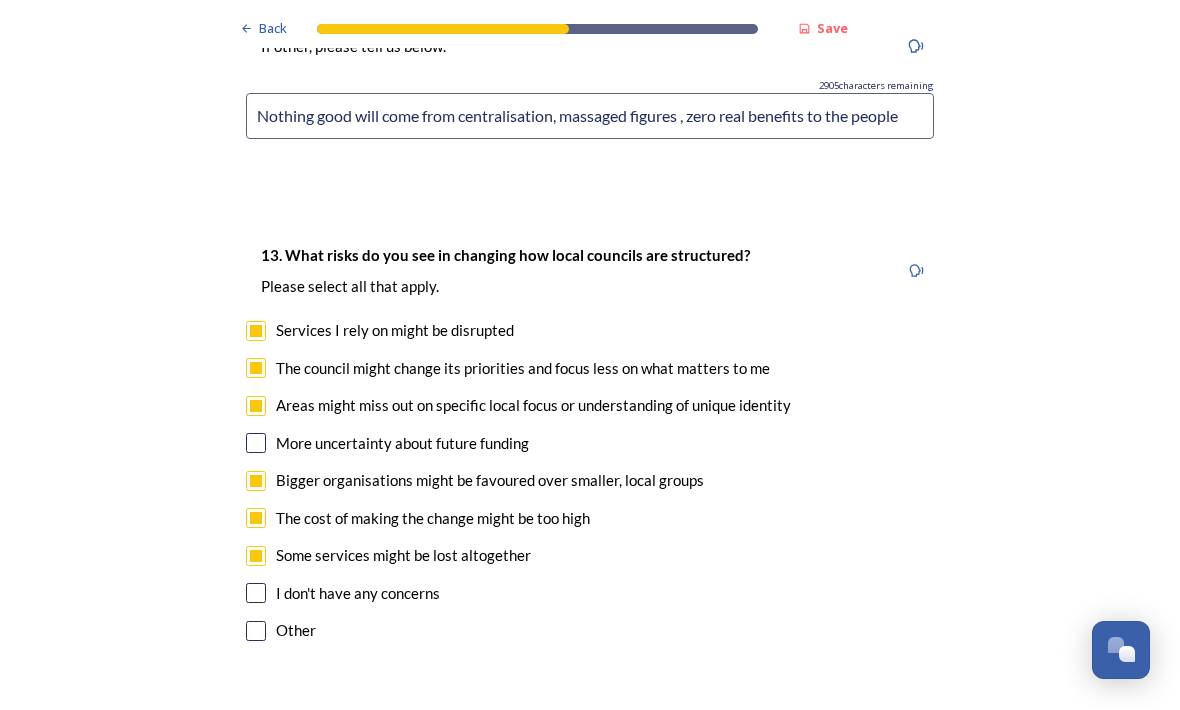 click at bounding box center (256, 444) 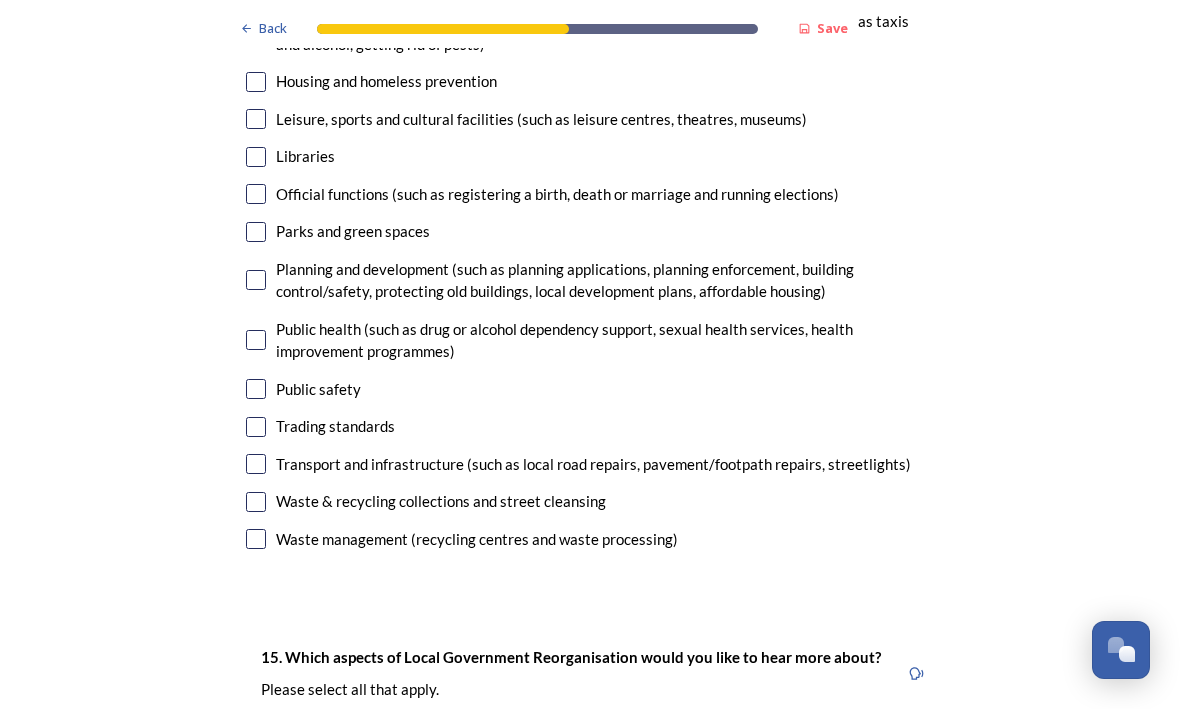 scroll, scrollTop: 5367, scrollLeft: 0, axis: vertical 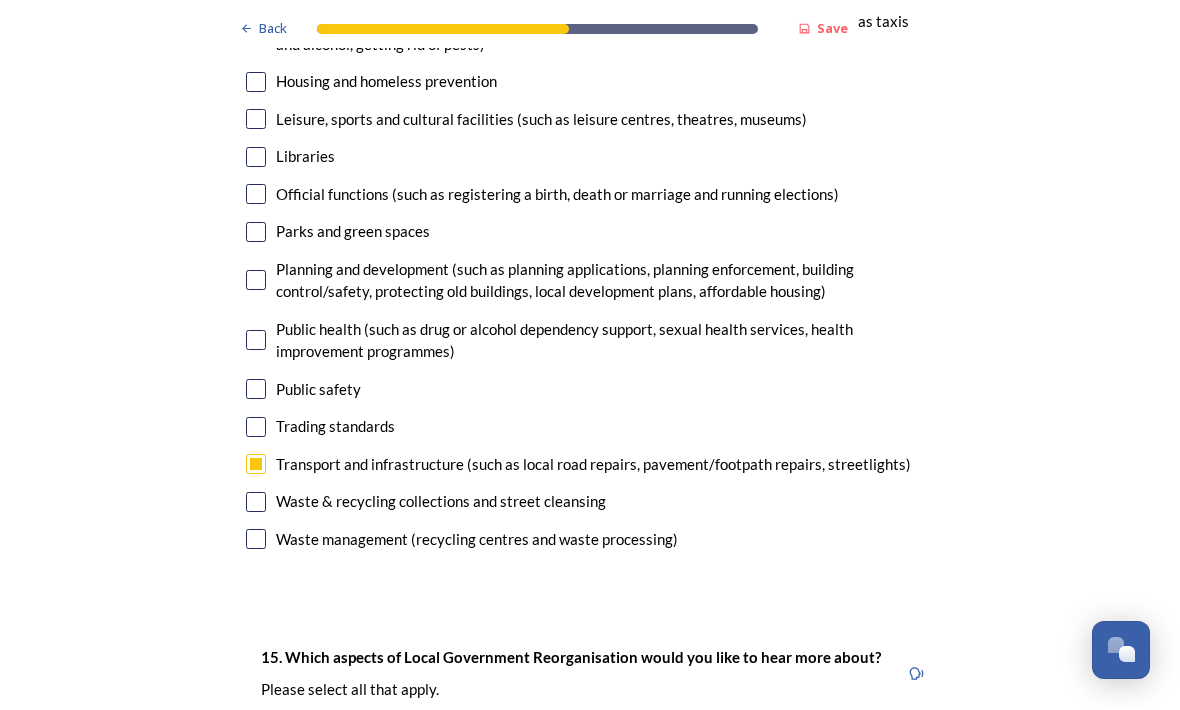 click at bounding box center [256, 428] 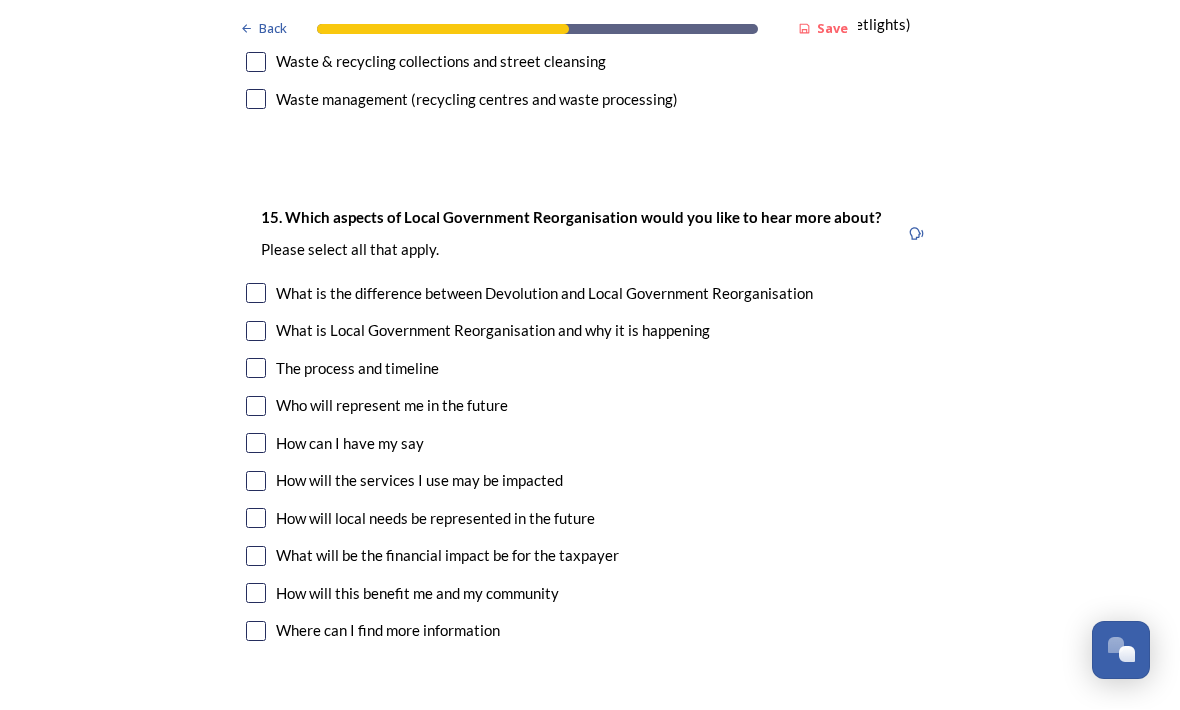 scroll, scrollTop: 5807, scrollLeft: 0, axis: vertical 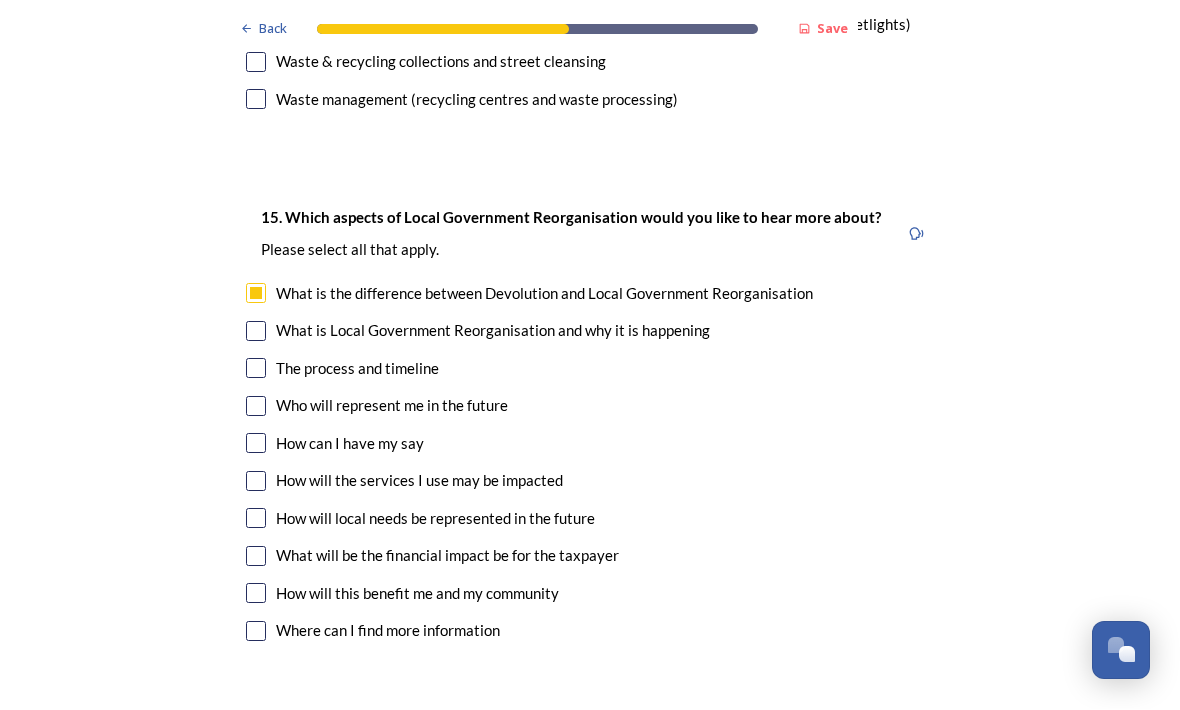 click at bounding box center [256, 332] 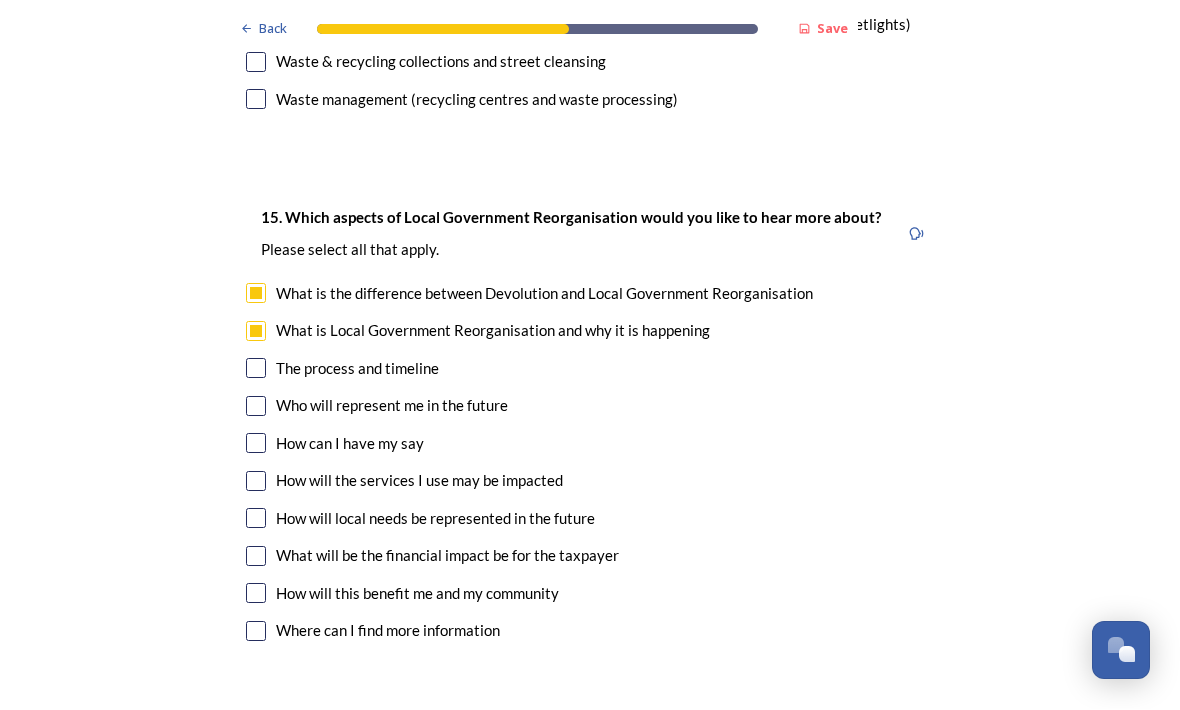 click at bounding box center (256, 444) 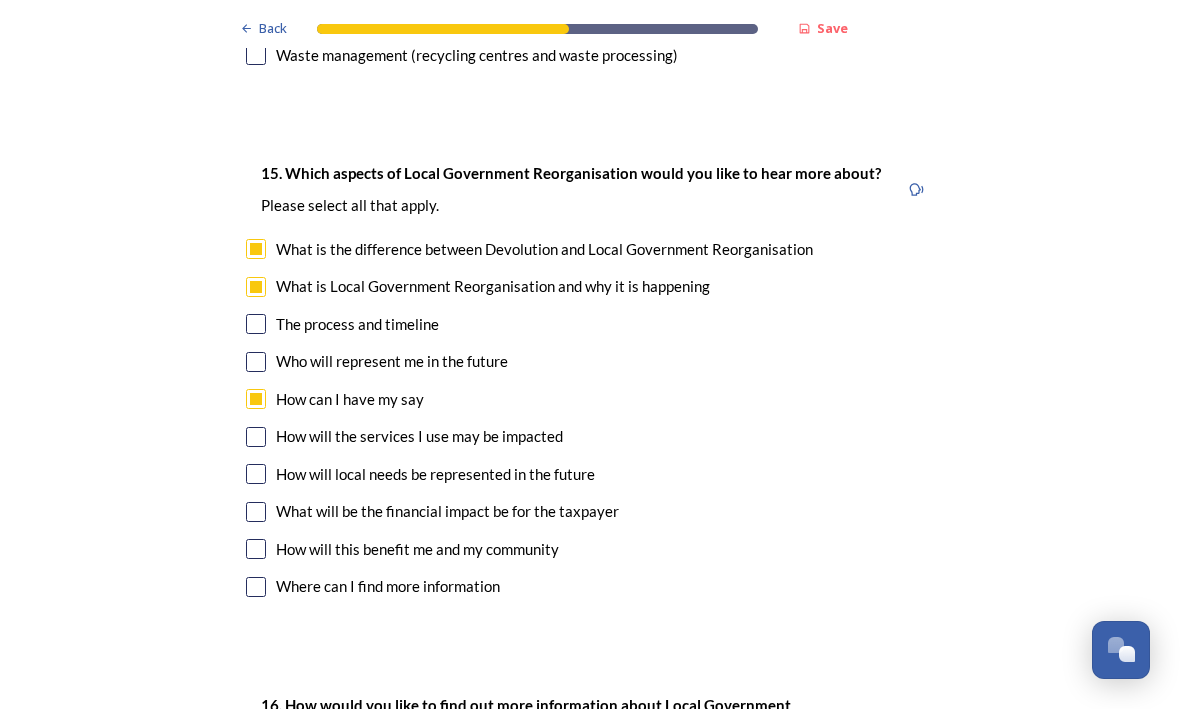 scroll, scrollTop: 5852, scrollLeft: 0, axis: vertical 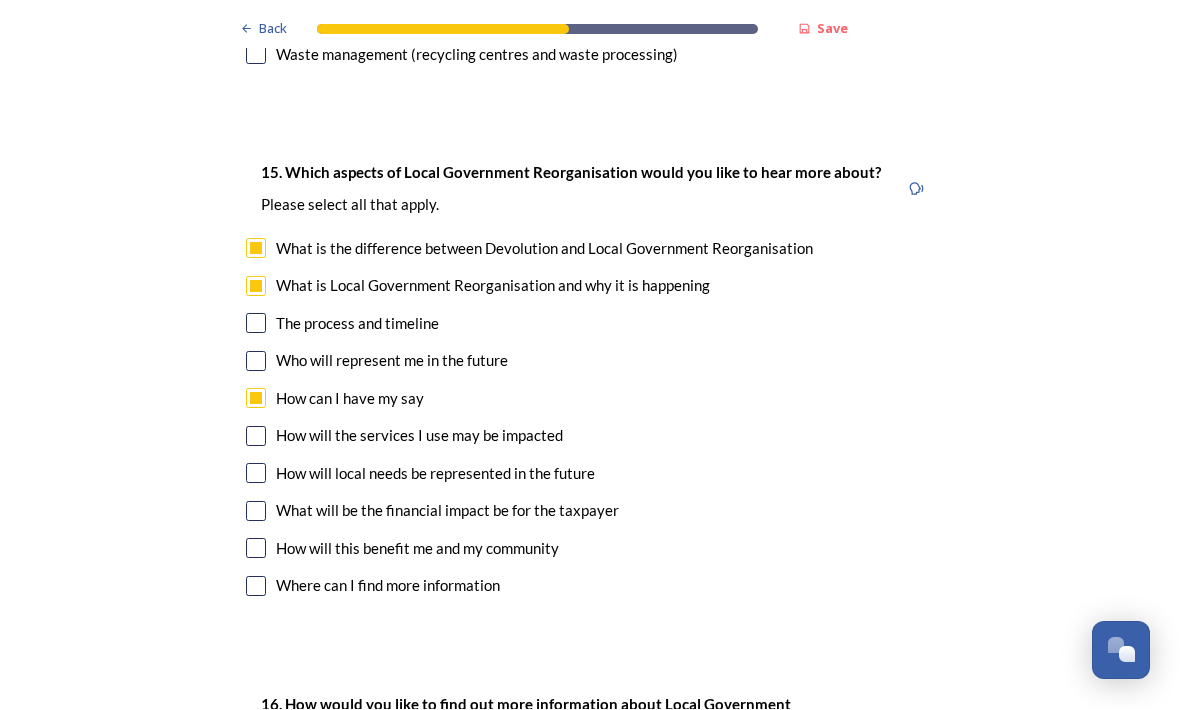 click at bounding box center (256, 437) 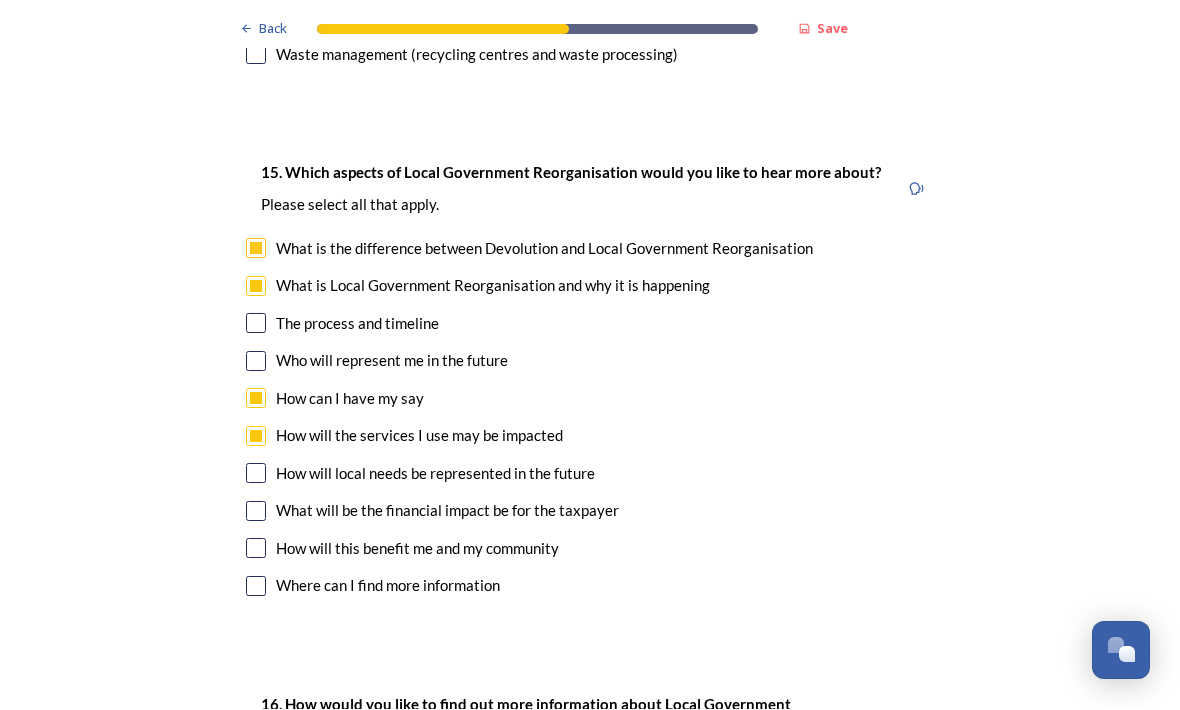 click at bounding box center (256, 474) 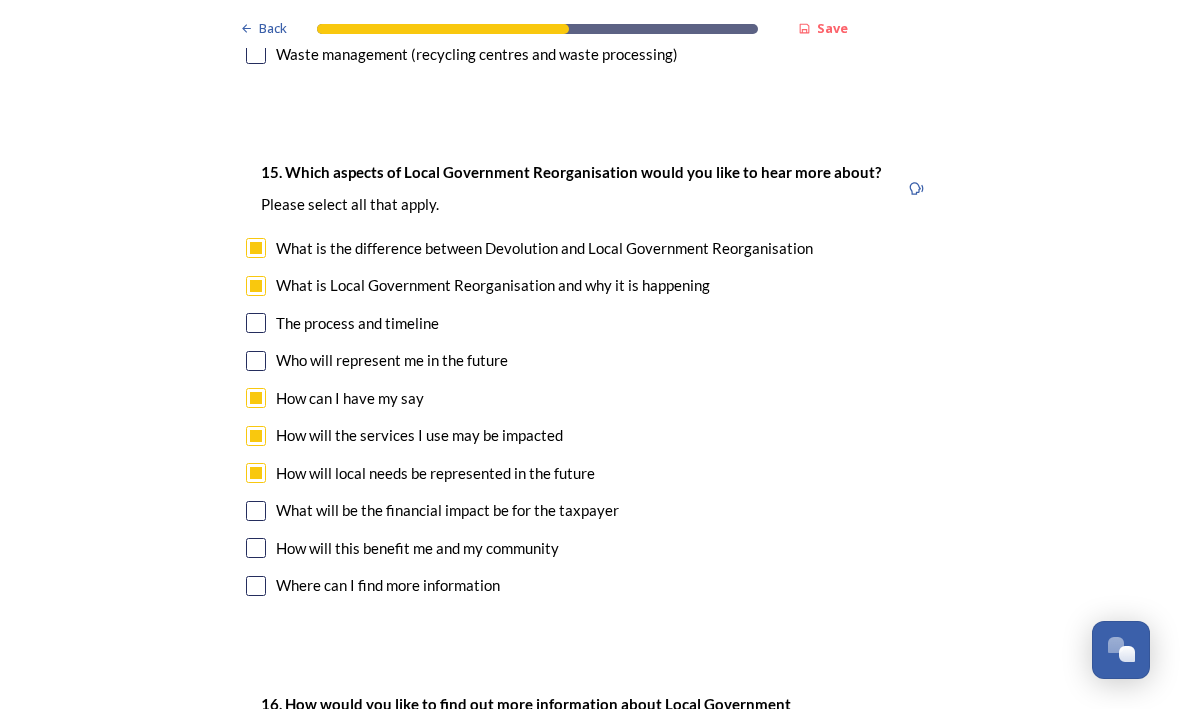 click at bounding box center (256, 512) 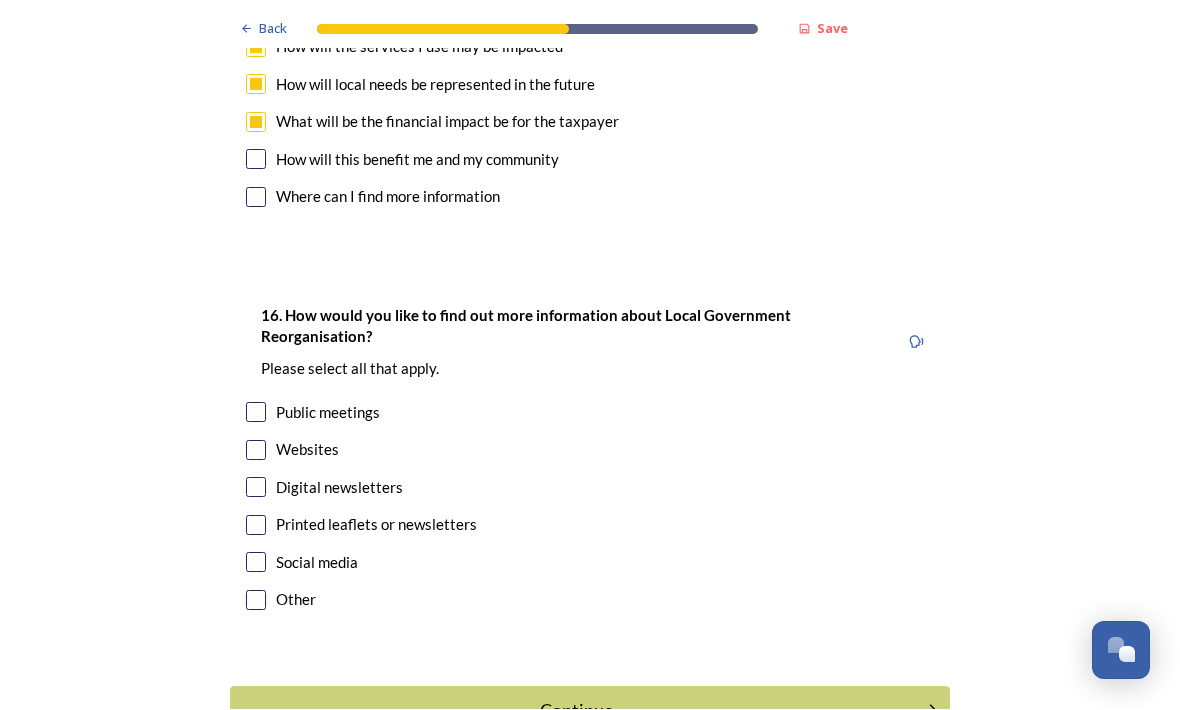 scroll, scrollTop: 6241, scrollLeft: 0, axis: vertical 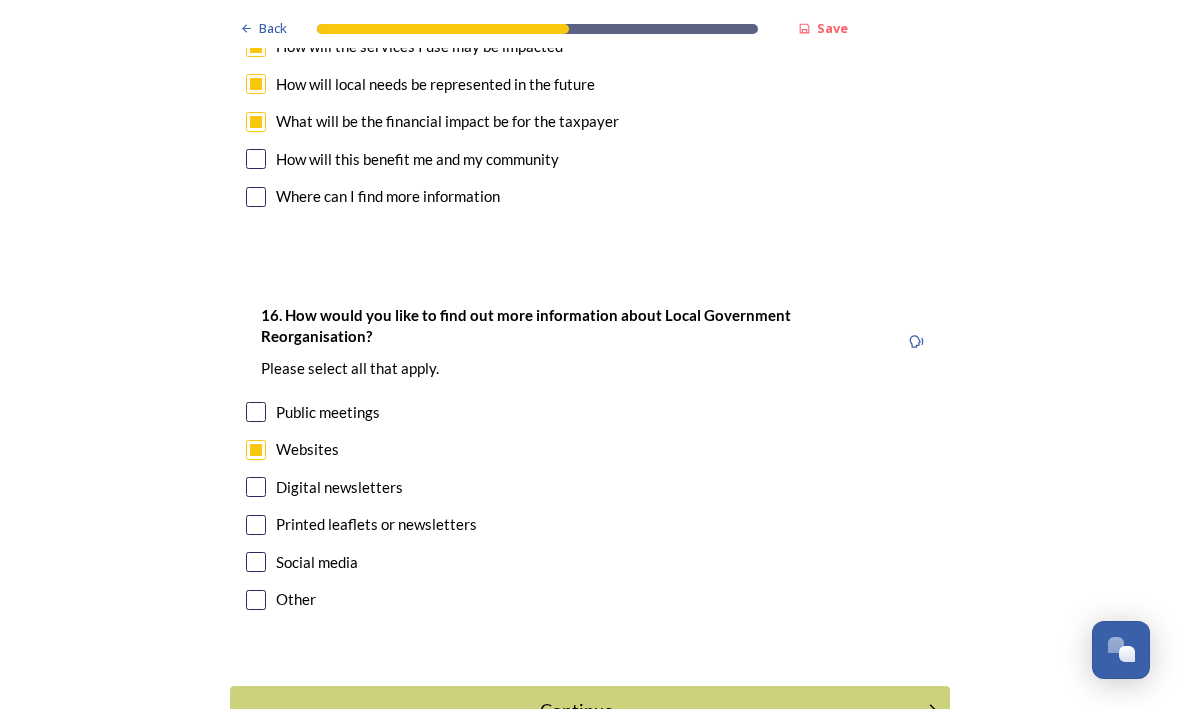 click at bounding box center (256, 526) 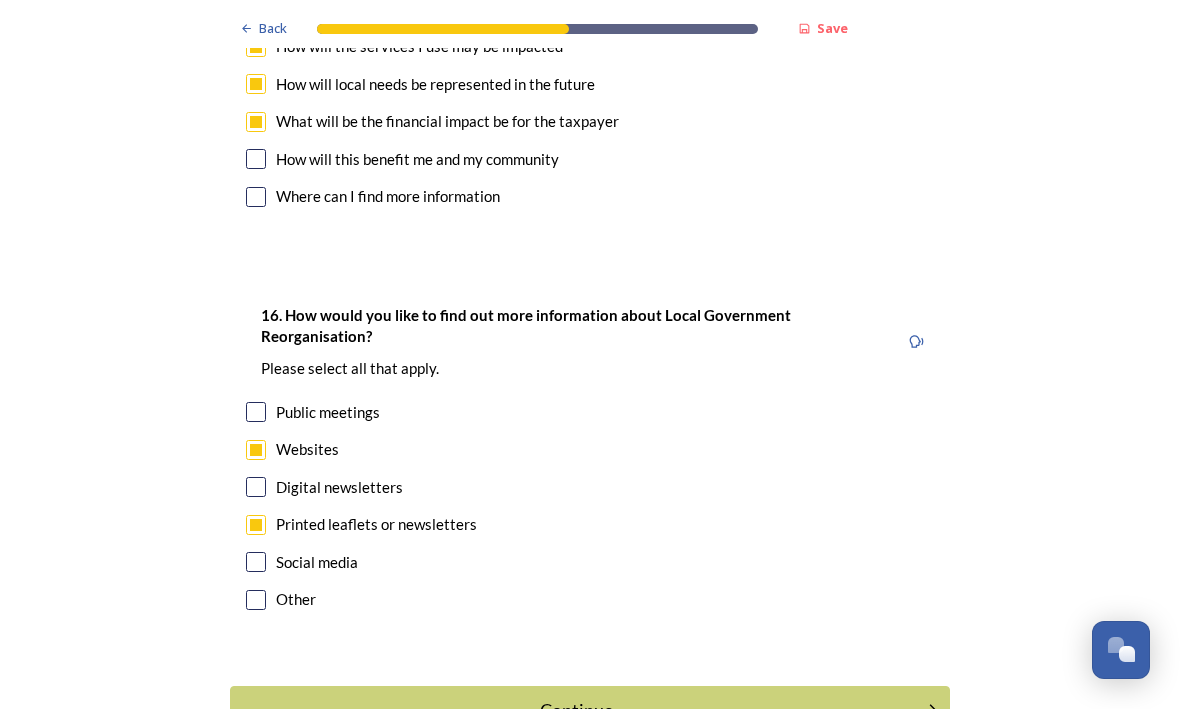 click on "Continue" at bounding box center [576, 711] 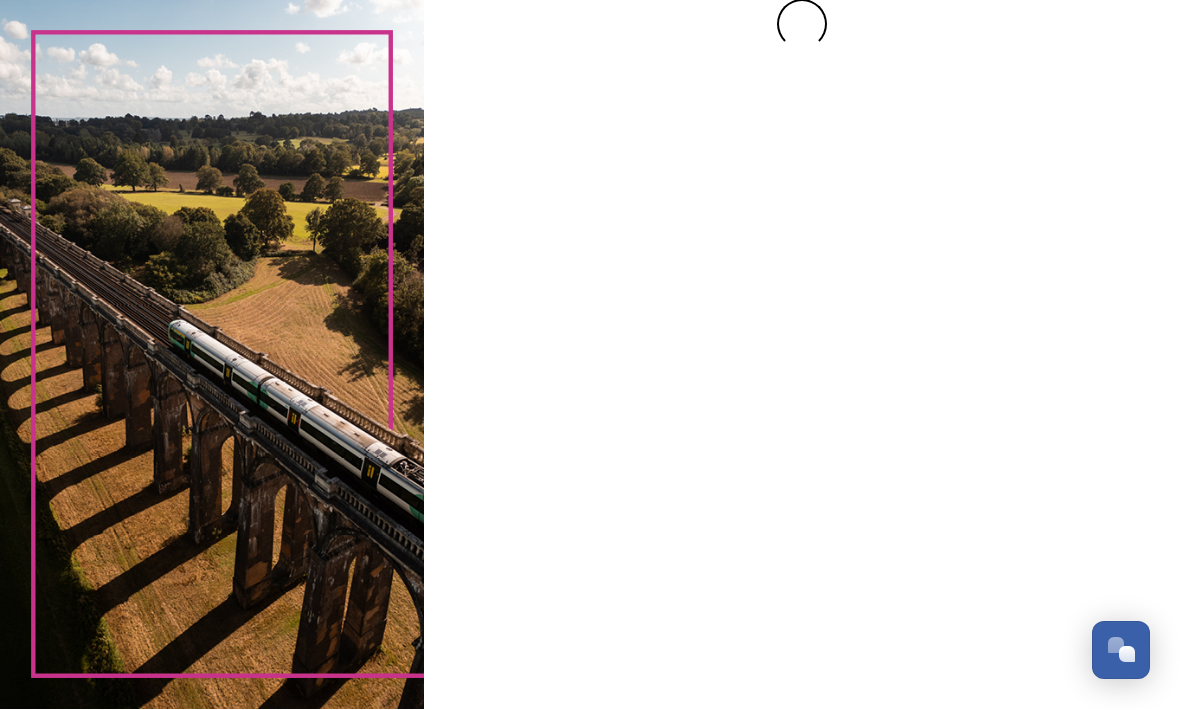 scroll, scrollTop: 0, scrollLeft: 0, axis: both 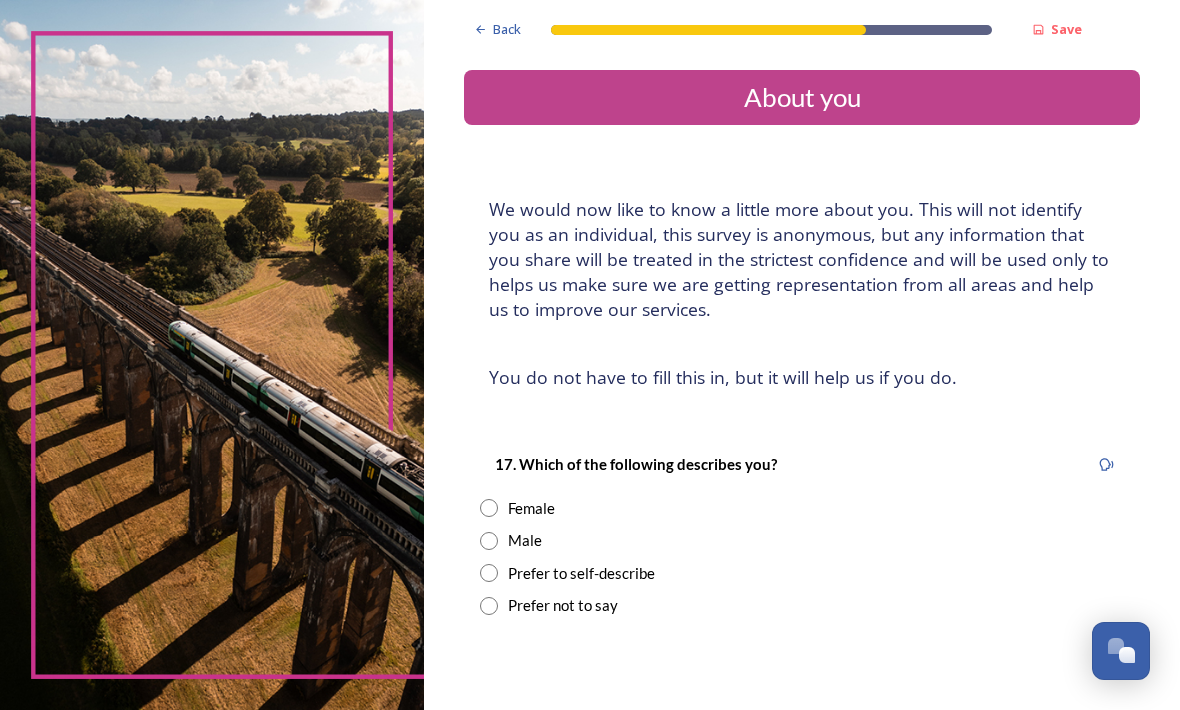 click at bounding box center (489, 541) 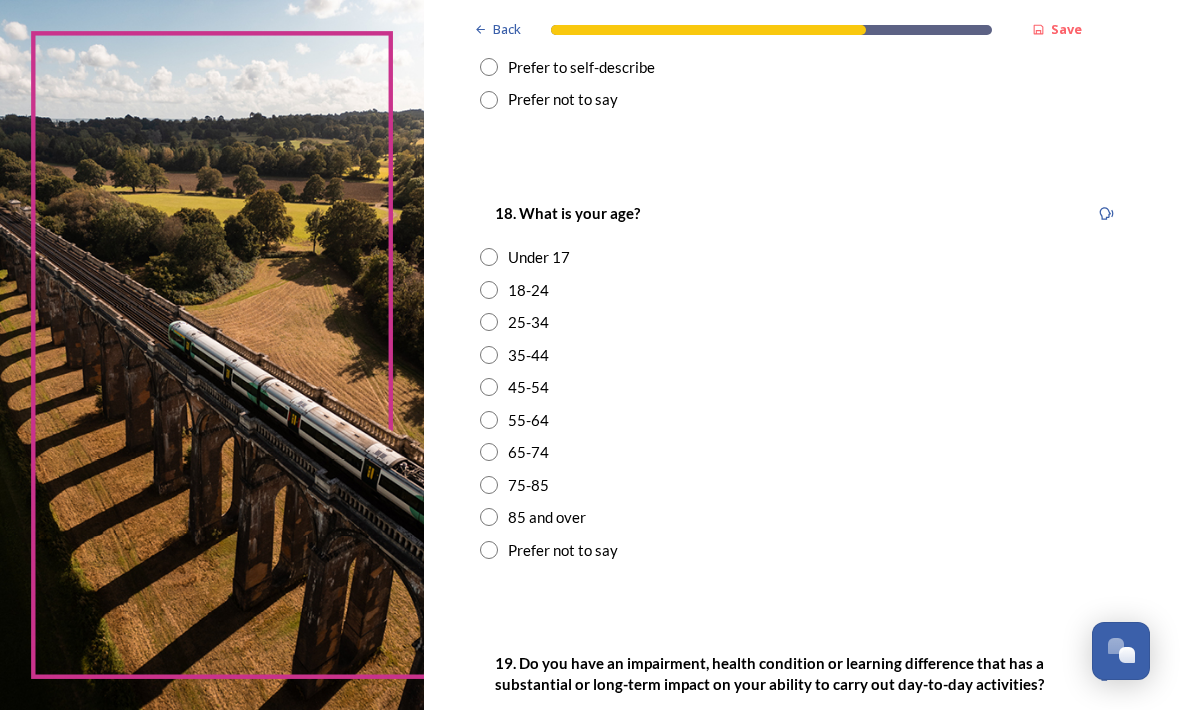 scroll, scrollTop: 506, scrollLeft: 0, axis: vertical 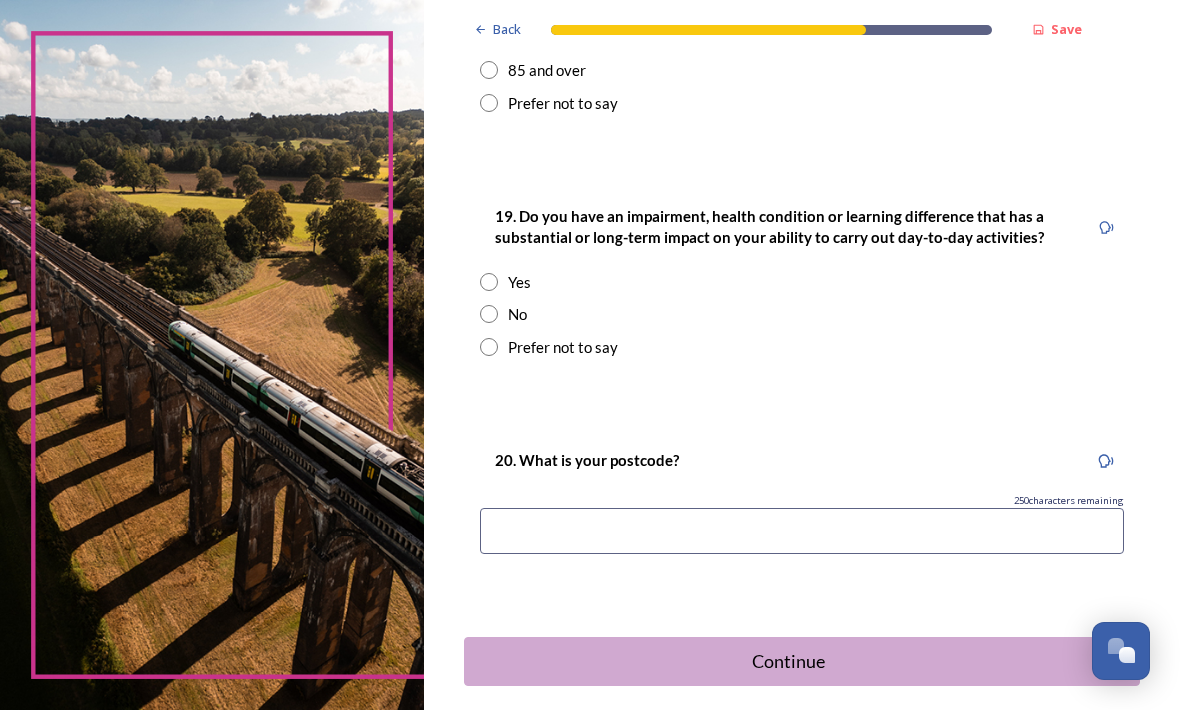 click at bounding box center (489, 314) 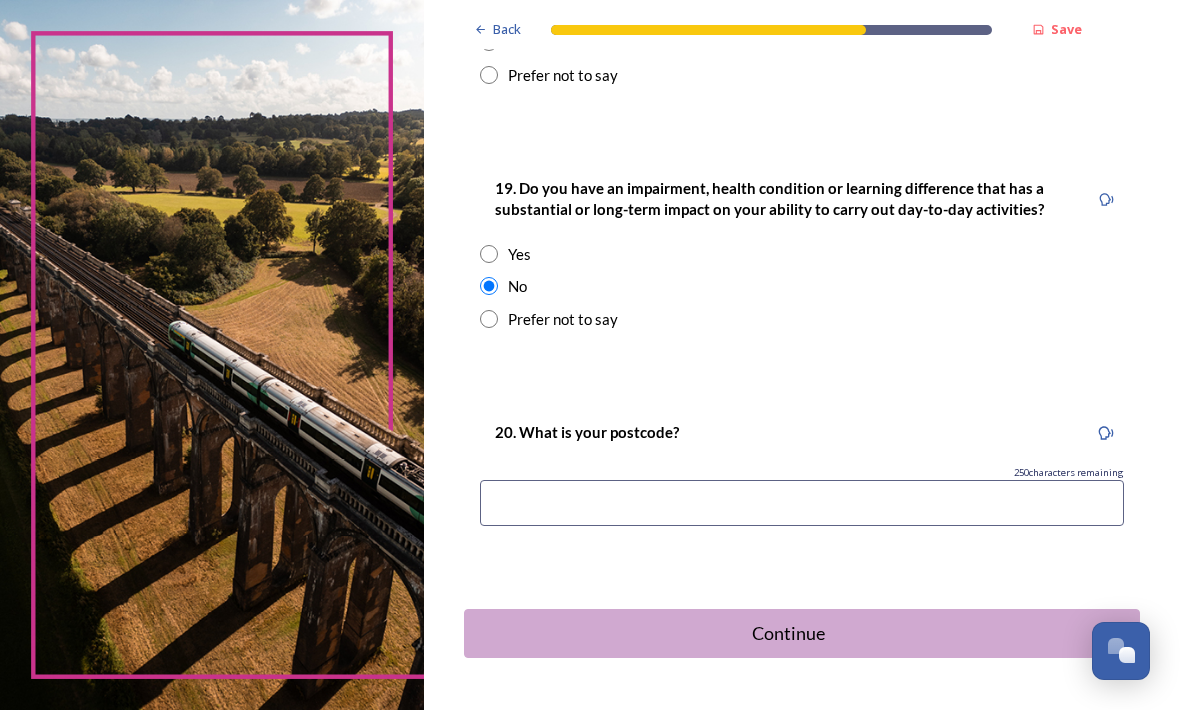 scroll, scrollTop: 981, scrollLeft: 0, axis: vertical 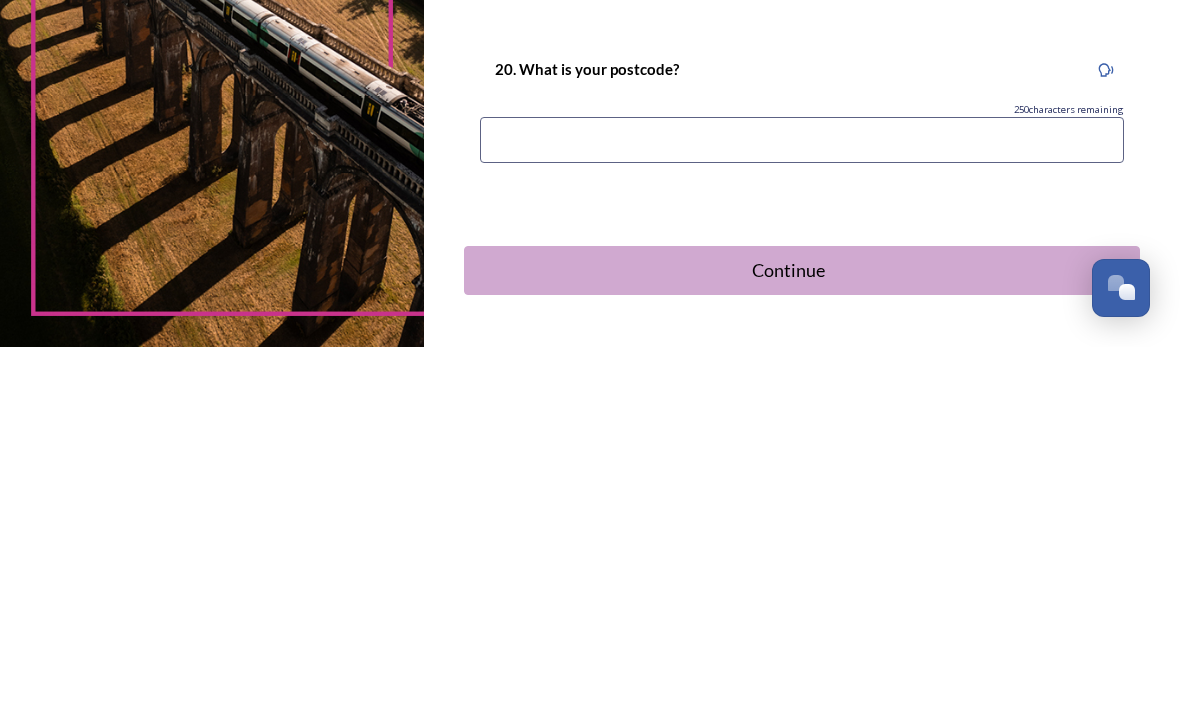 type on "[POSTCODE]" 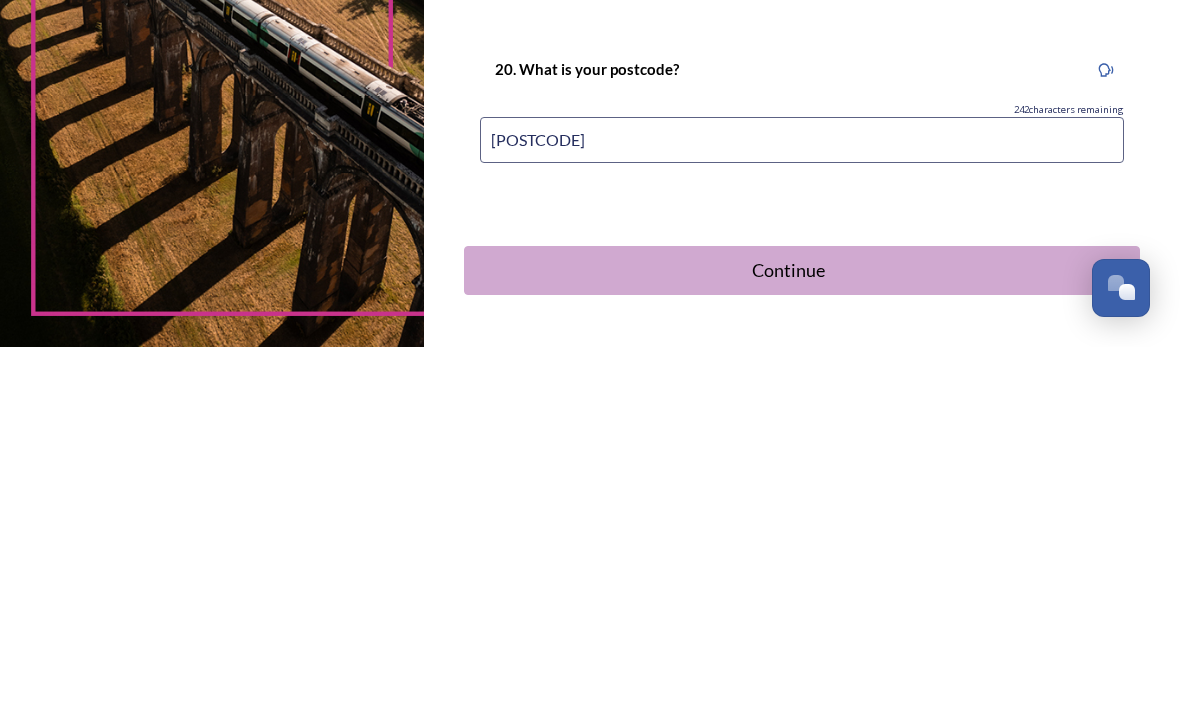 scroll, scrollTop: 66, scrollLeft: 0, axis: vertical 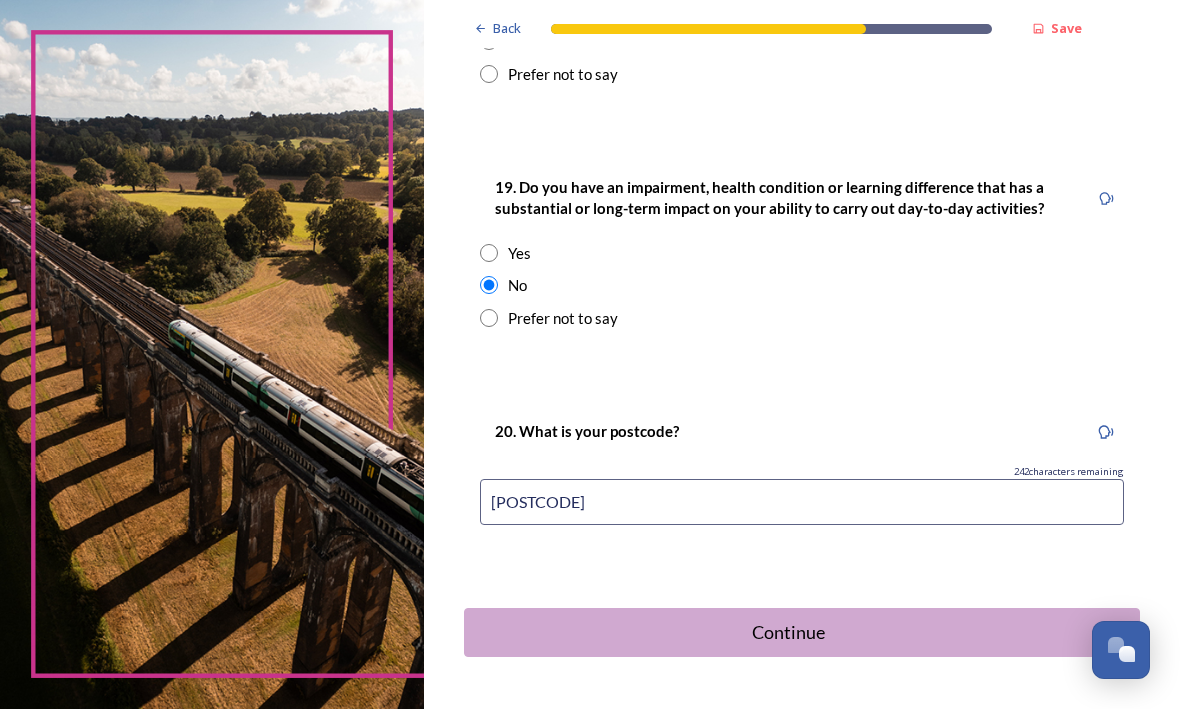 click on "Continue" at bounding box center (788, 633) 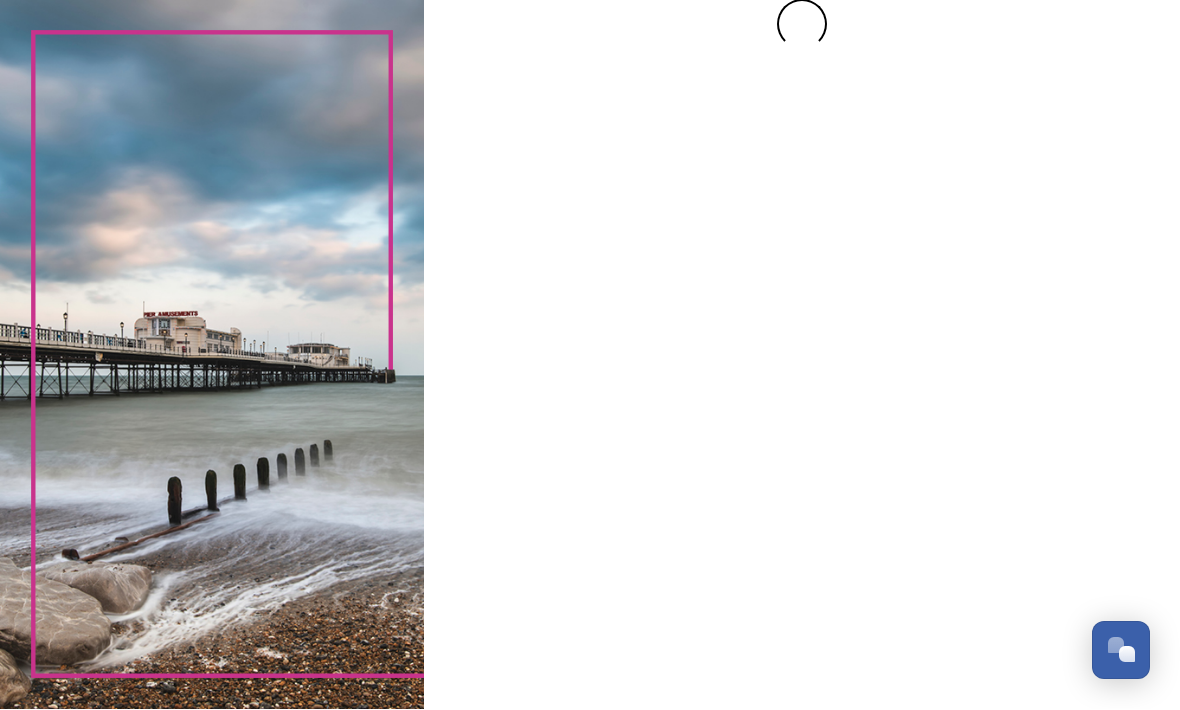 scroll, scrollTop: 0, scrollLeft: 0, axis: both 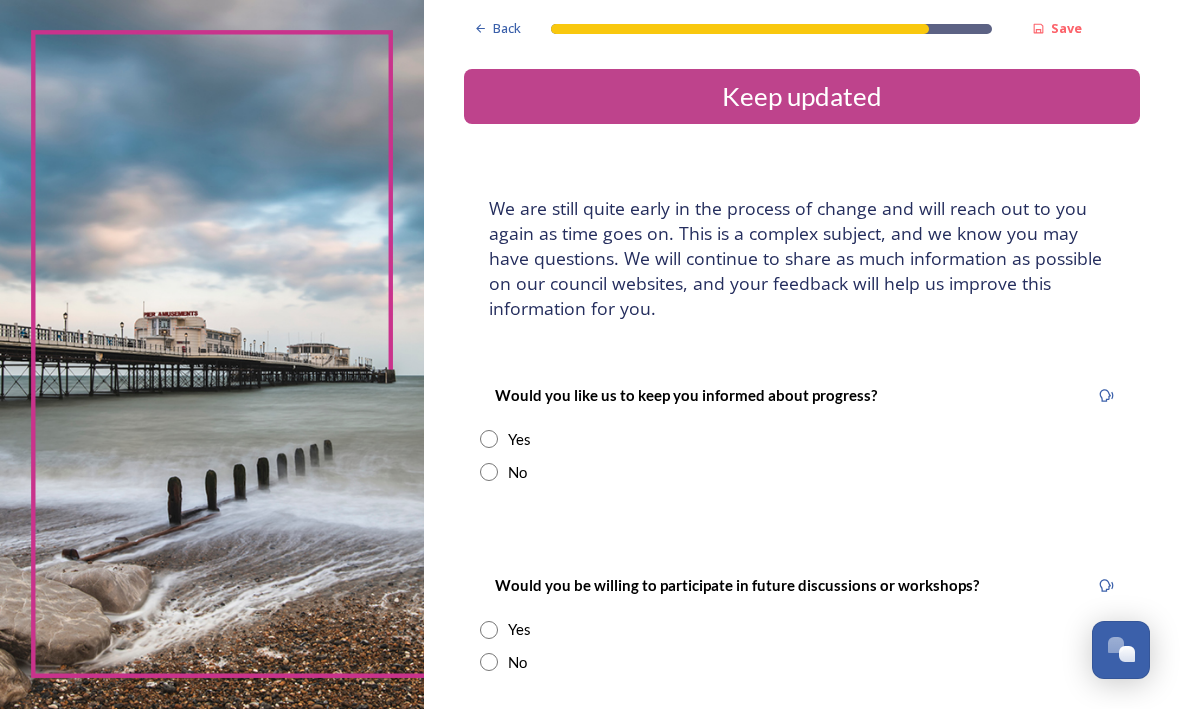 click on "Yes" at bounding box center (802, 440) 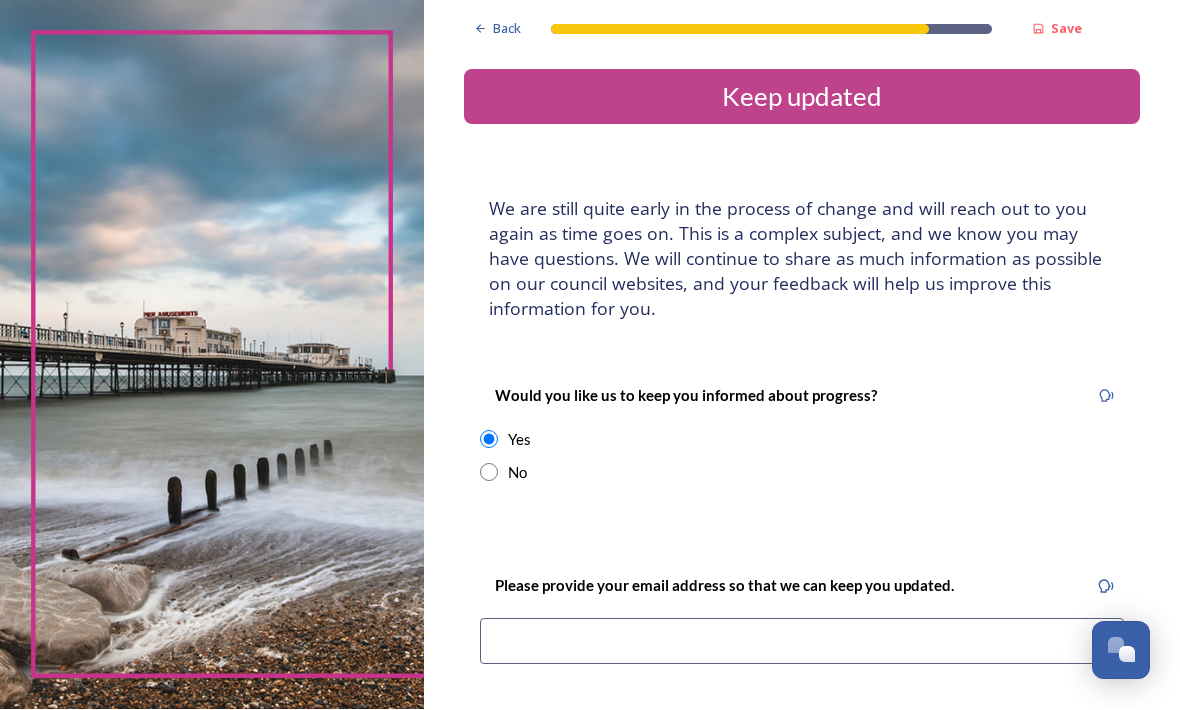 click at bounding box center (802, 642) 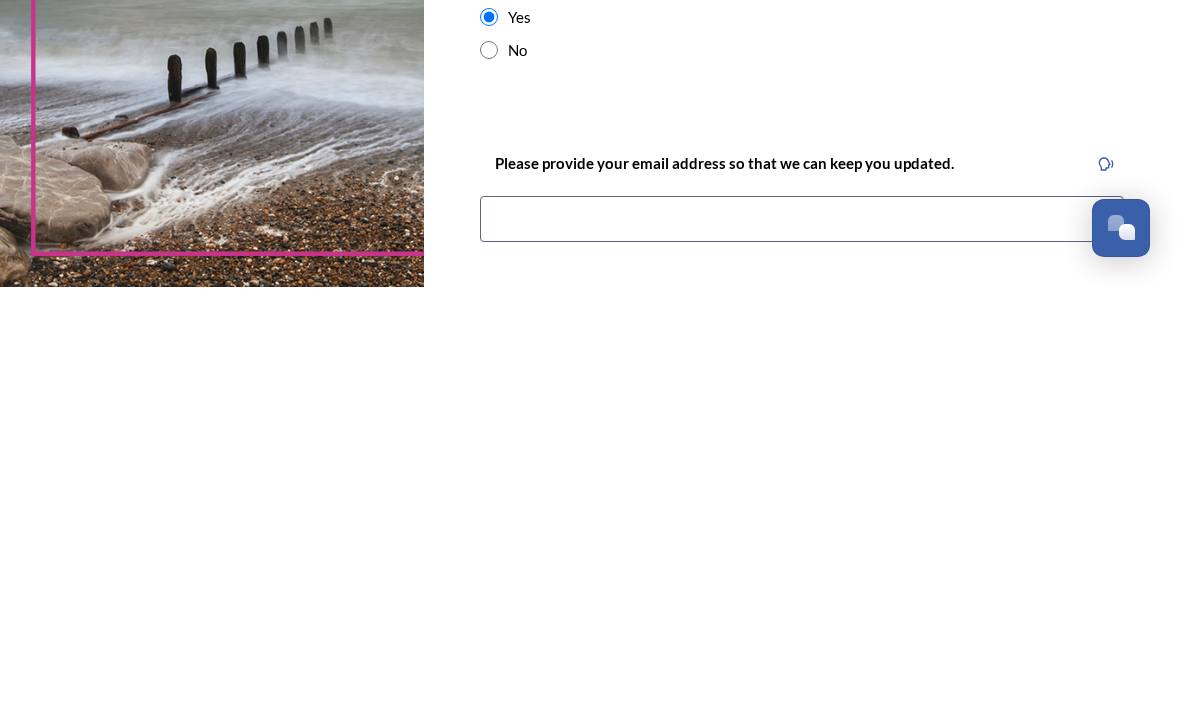 click at bounding box center [802, 642] 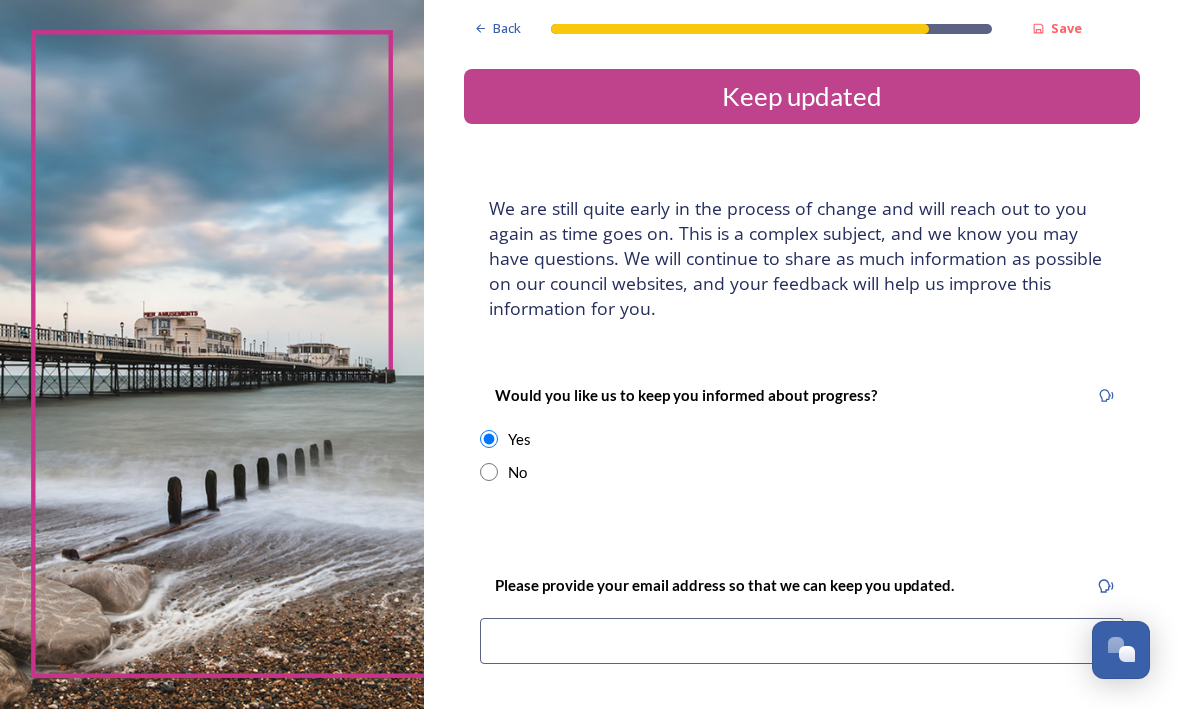 click on "Back Save Keep updated We are still quite early in the process of change and will reach out to you again as time goes on. This is a complex subject, and we know you may have questions. We will continue to share as much information as possible on our council websites, and your feedback will help us improve this information for you. Would you like us to keep you informed about progress? Yes No Please provide your email address so that we can keep you updated. We will share these details with your local council/s and [STATE] County Council to provide information about Local Government Reorganisation. You can find more information about how this information will be handled  here Would you be willing to participate in future discussions or workshops? Yes No Submit your survey responses   Back Powered by" at bounding box center (802, 618) 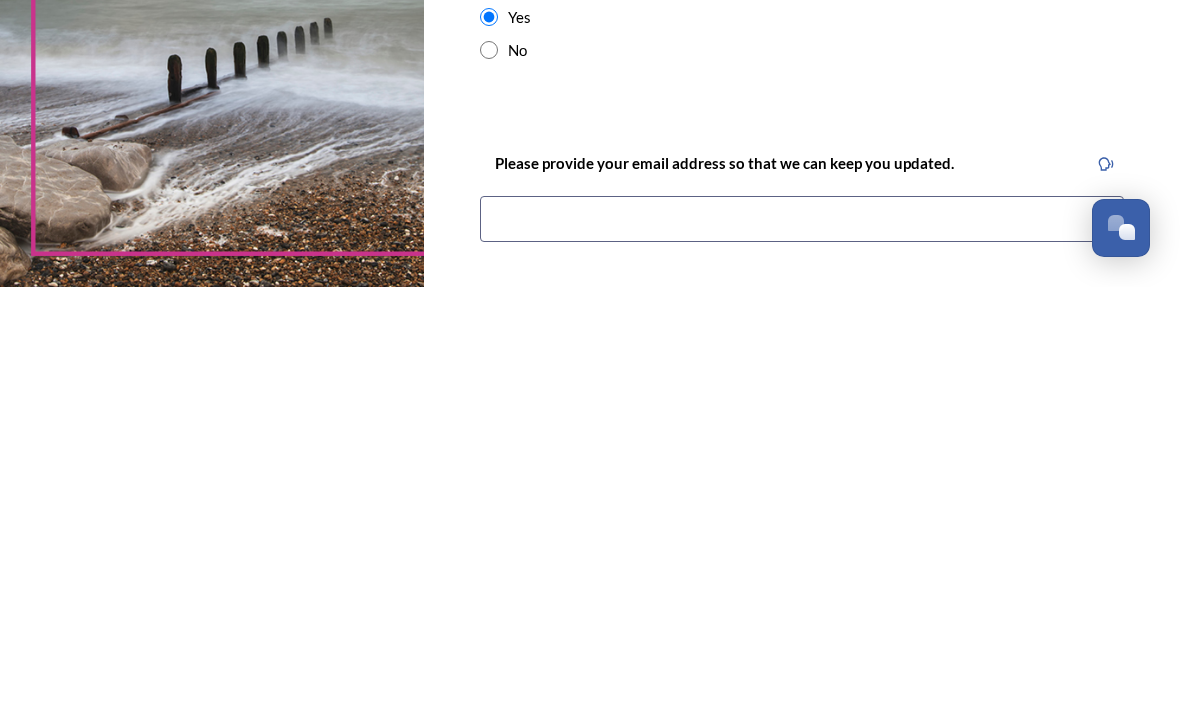 scroll, scrollTop: 66, scrollLeft: 0, axis: vertical 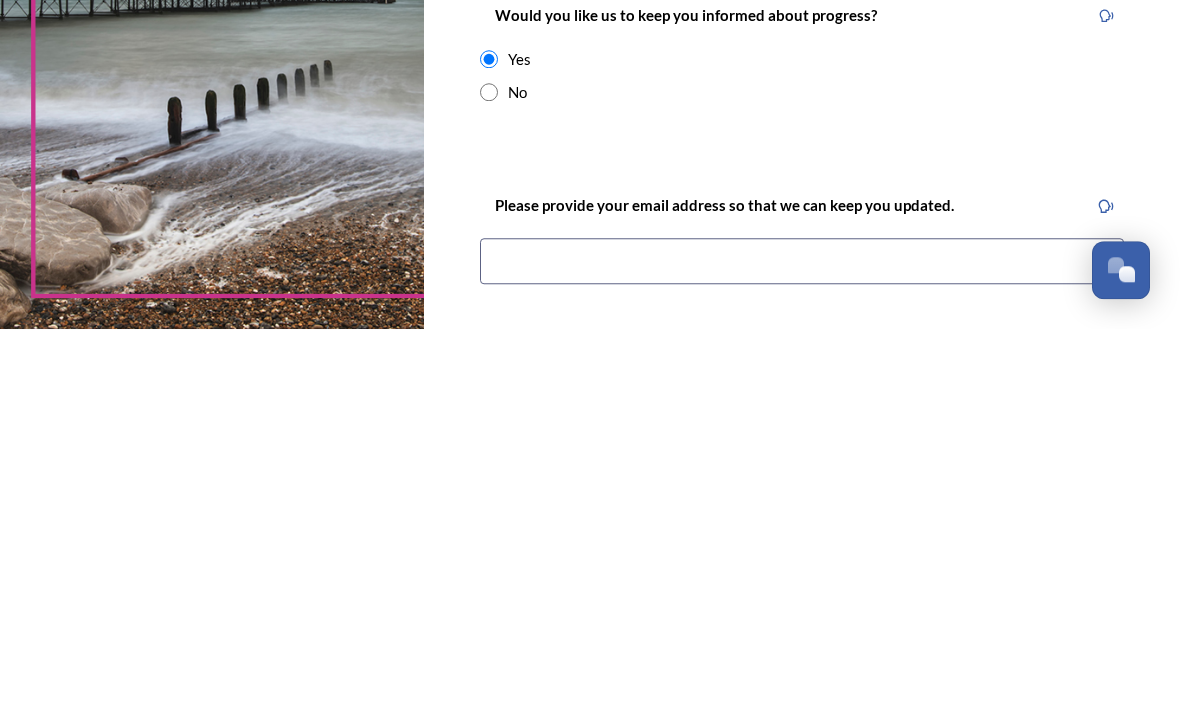 type on "[EMAIL]" 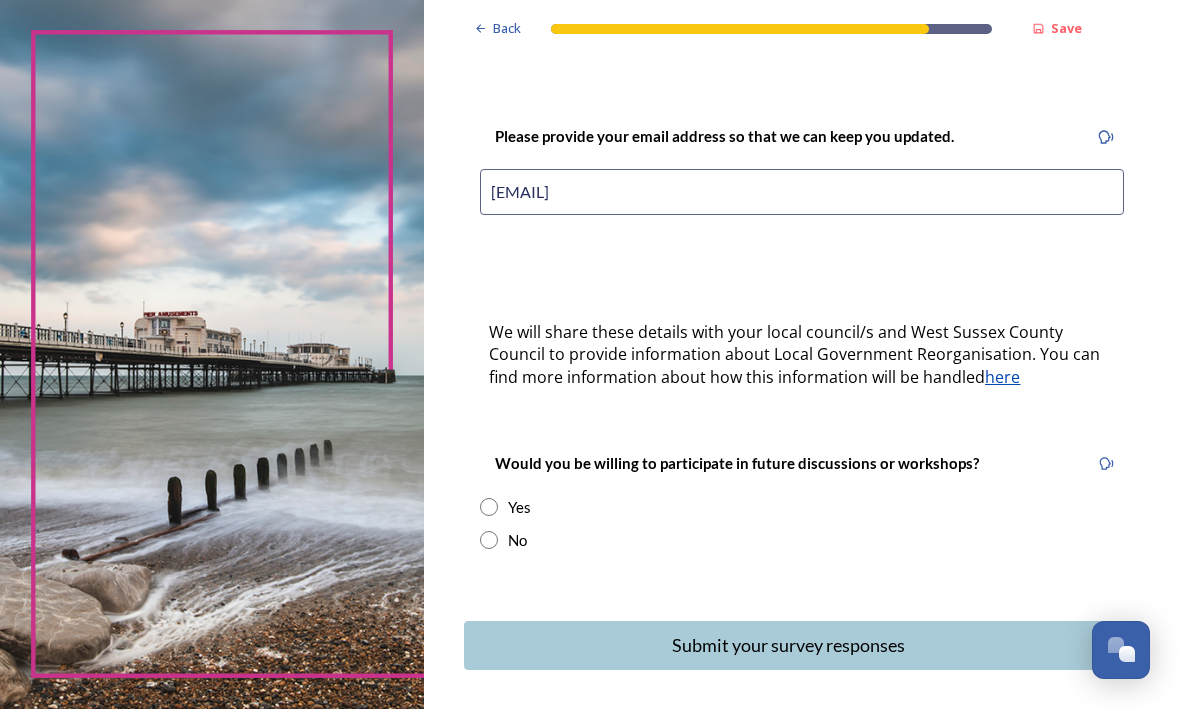 scroll, scrollTop: 448, scrollLeft: 0, axis: vertical 